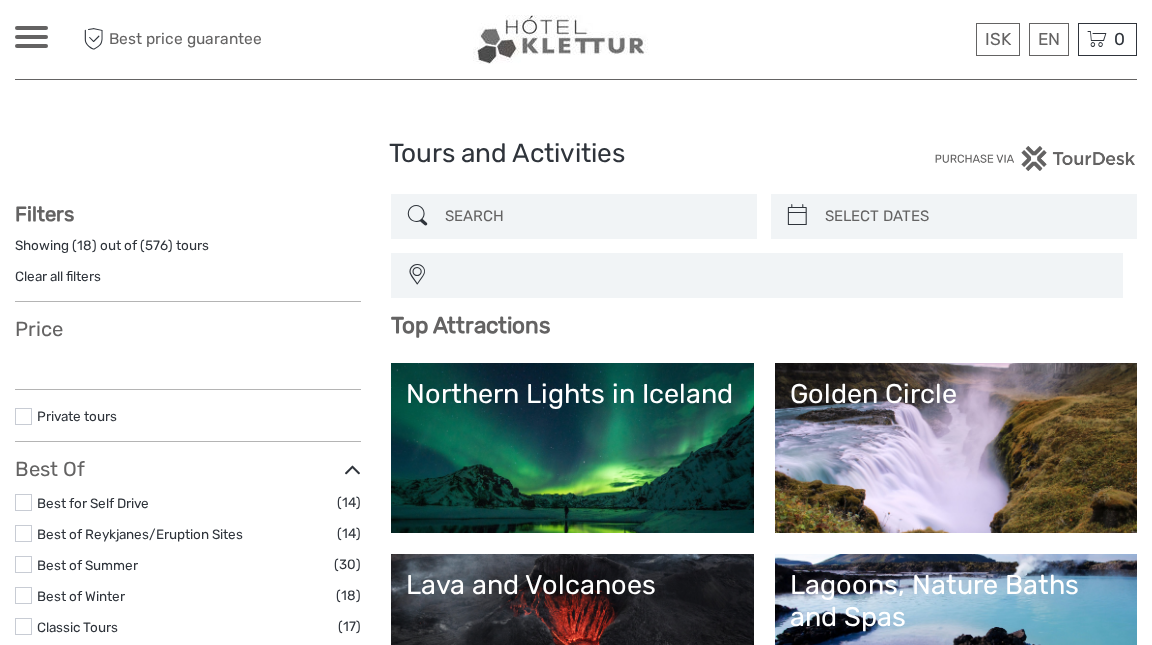 select 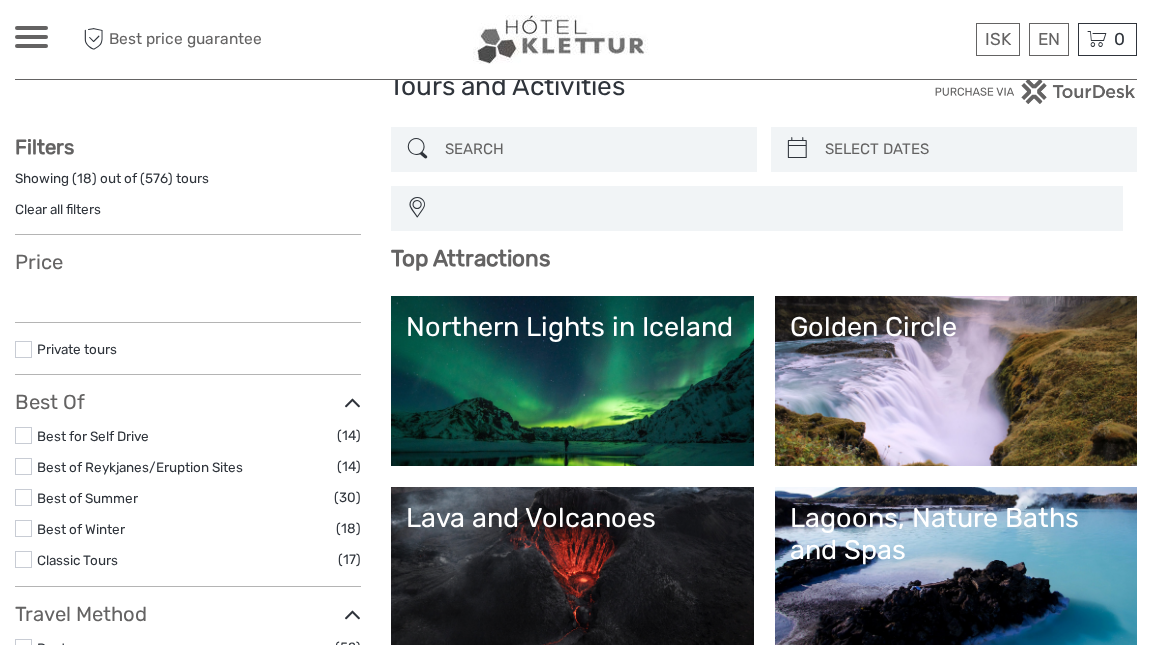 scroll, scrollTop: 0, scrollLeft: 0, axis: both 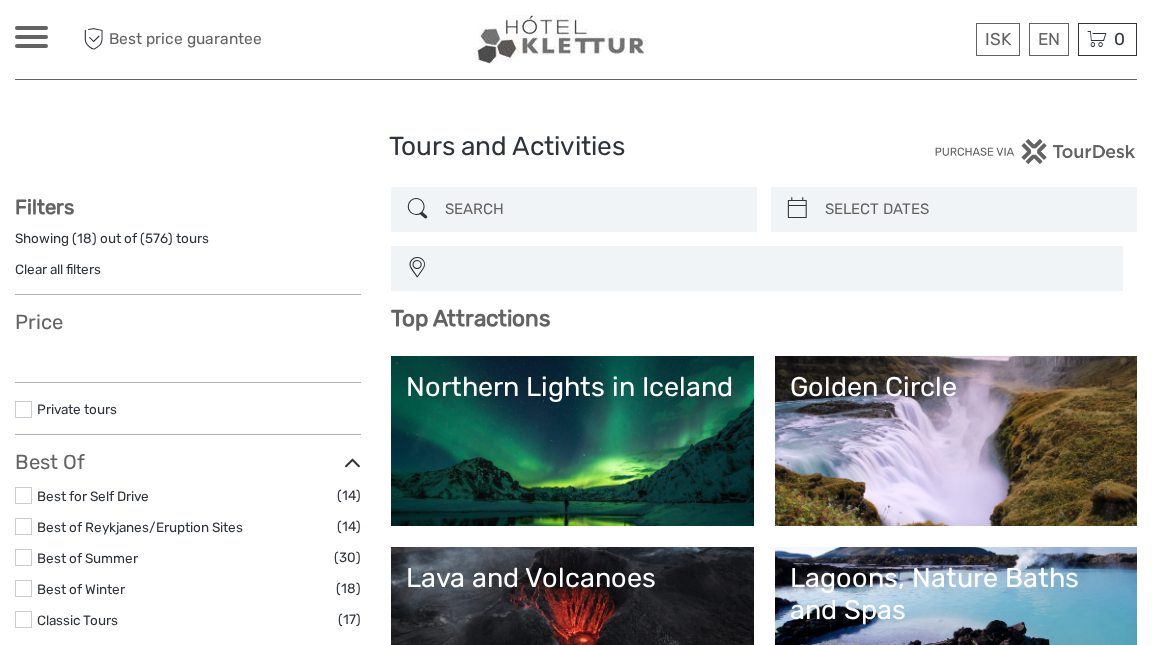 select 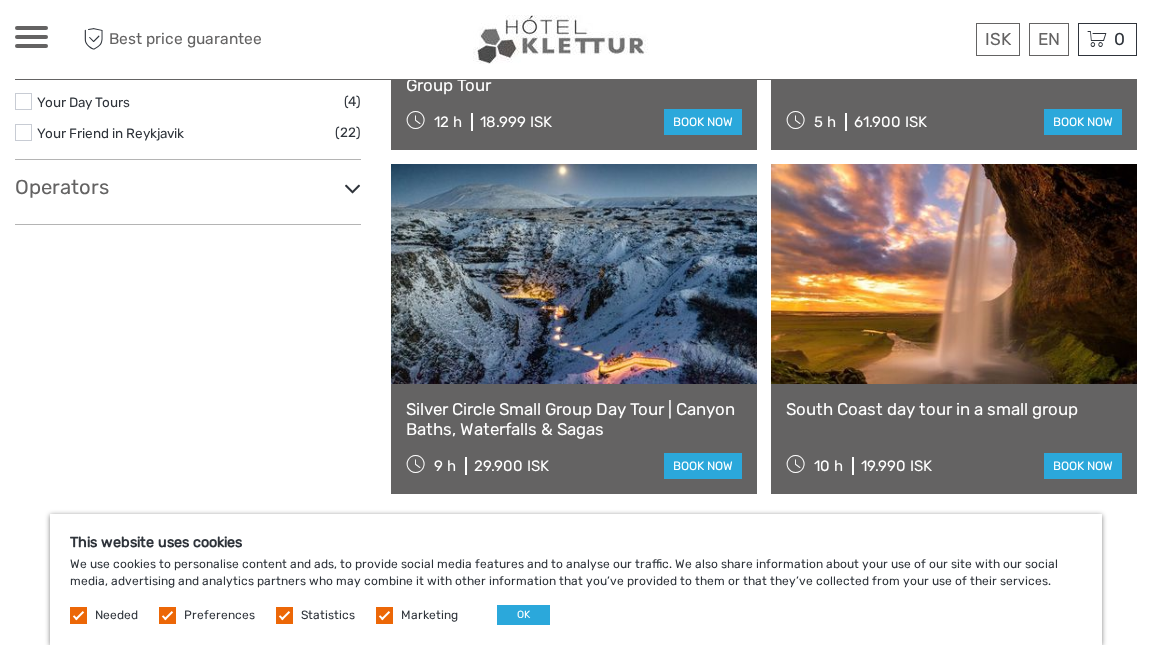 scroll, scrollTop: 3387, scrollLeft: 0, axis: vertical 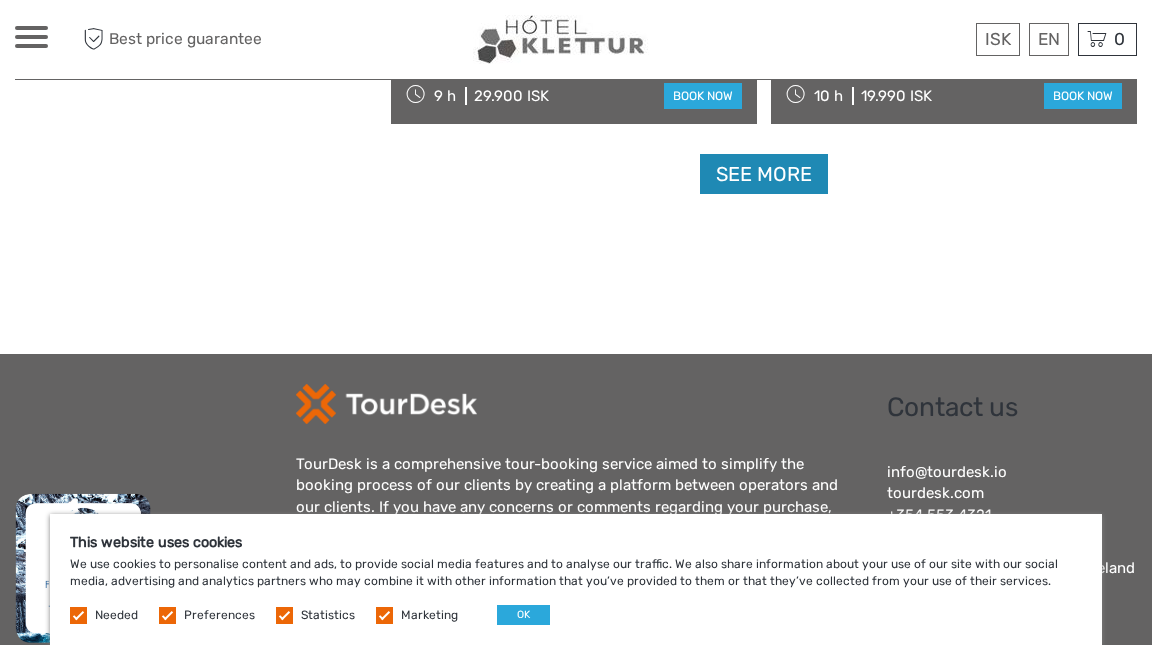 click on "See more" at bounding box center (764, 174) 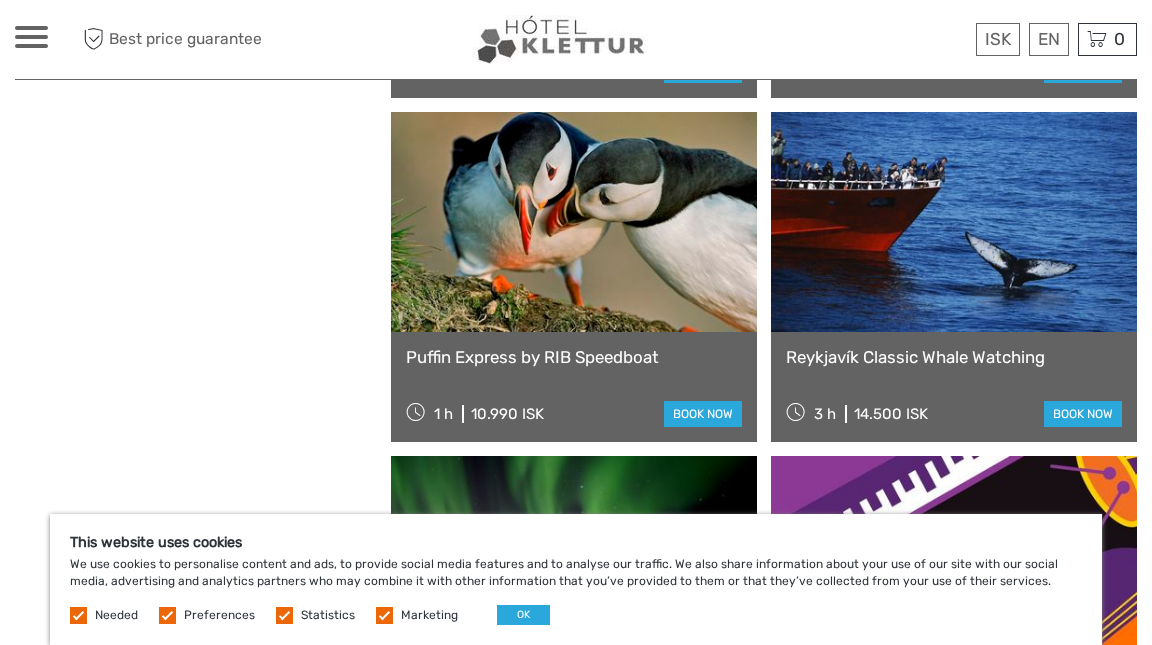 scroll, scrollTop: 3641, scrollLeft: 0, axis: vertical 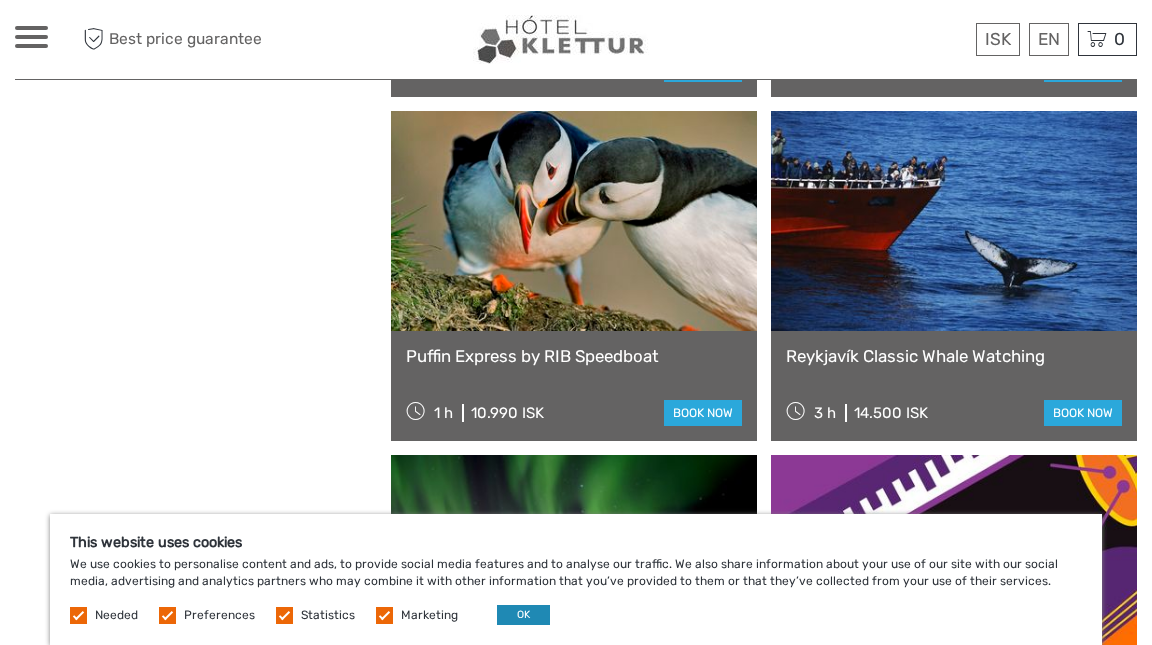 click on "OK" at bounding box center [523, 615] 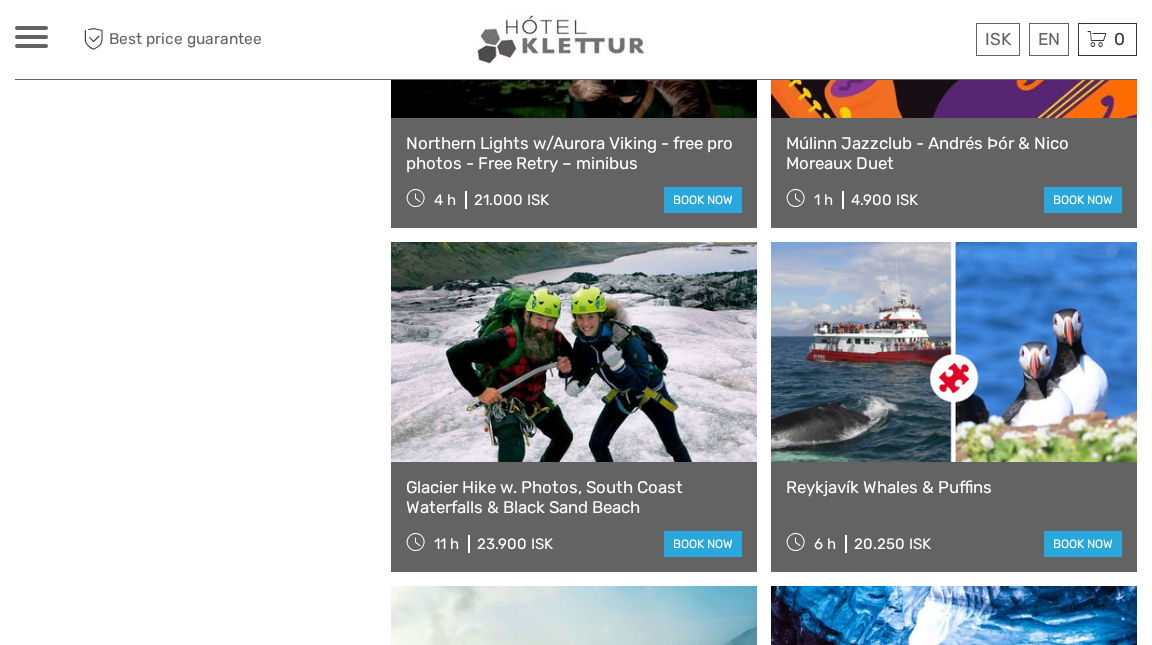 scroll, scrollTop: 4199, scrollLeft: 0, axis: vertical 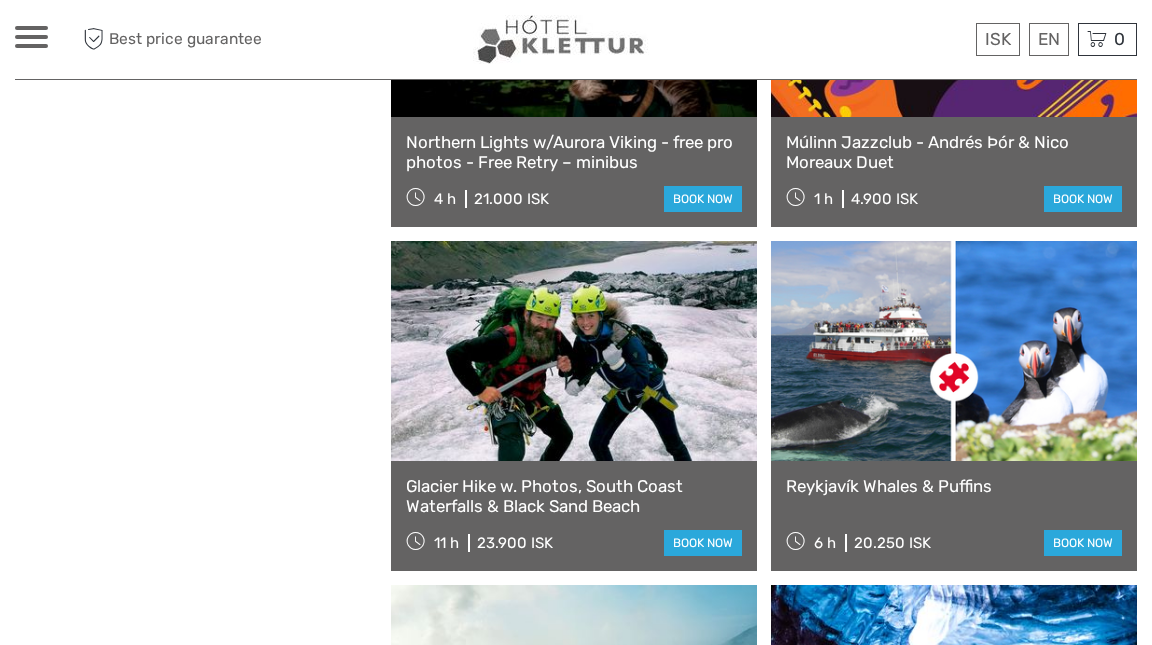 click on "Reykjavík Whales & Puffins" at bounding box center (954, 486) 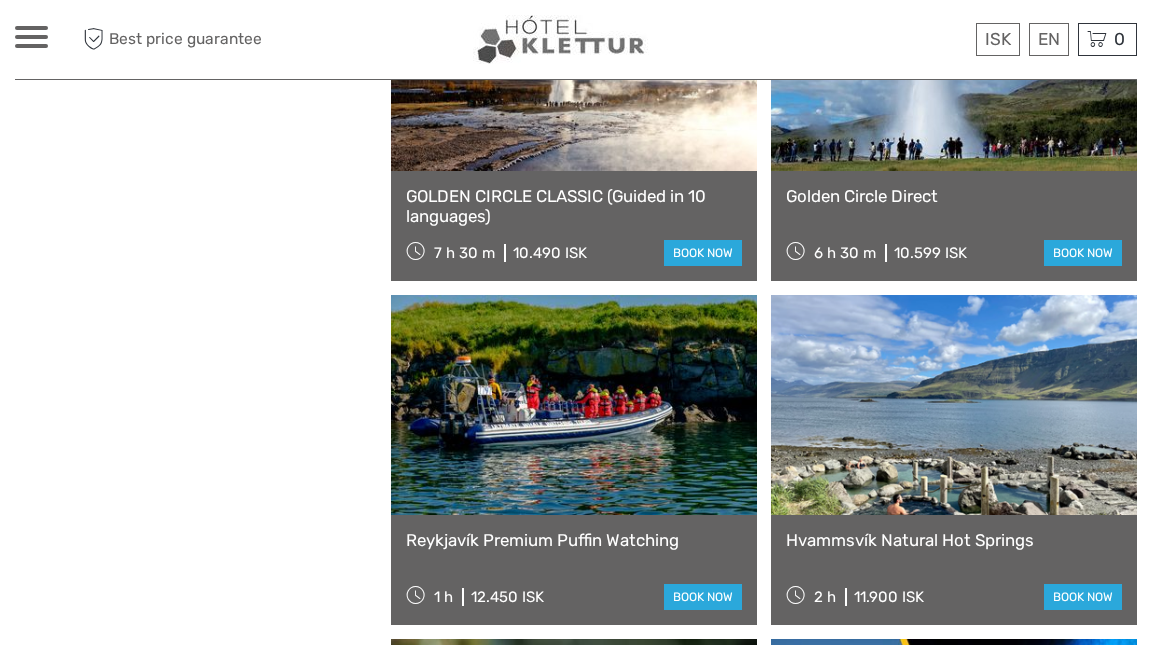 scroll, scrollTop: 5179, scrollLeft: 0, axis: vertical 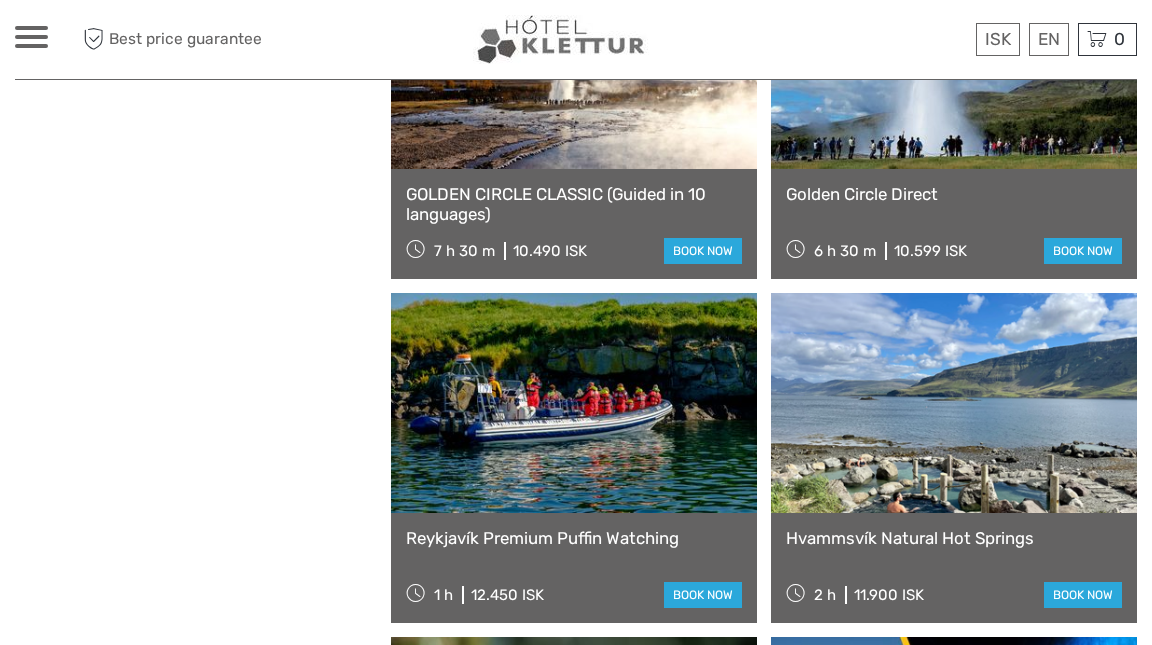 click at bounding box center (954, 403) 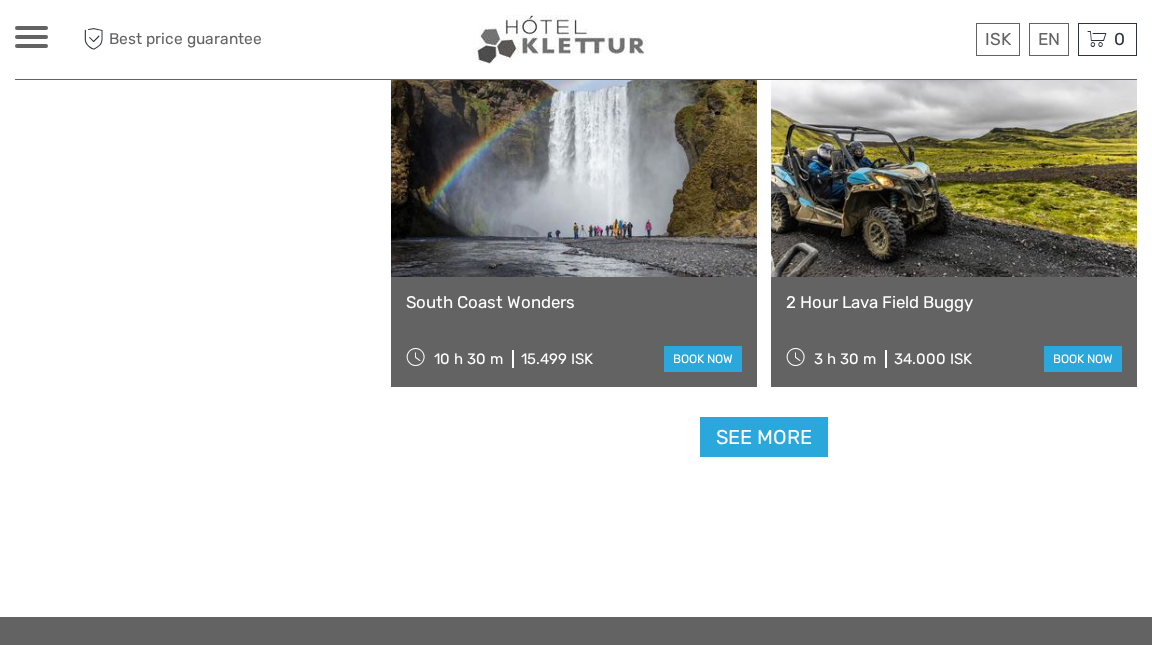 scroll, scrollTop: 6104, scrollLeft: 0, axis: vertical 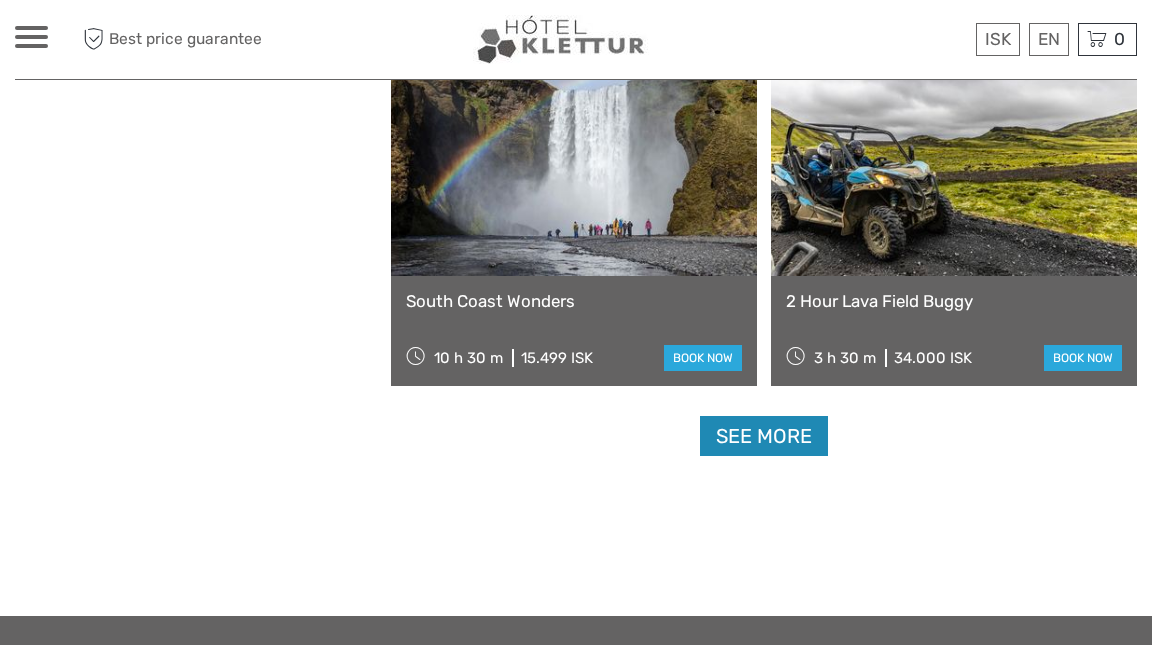 click on "See more" at bounding box center [764, 436] 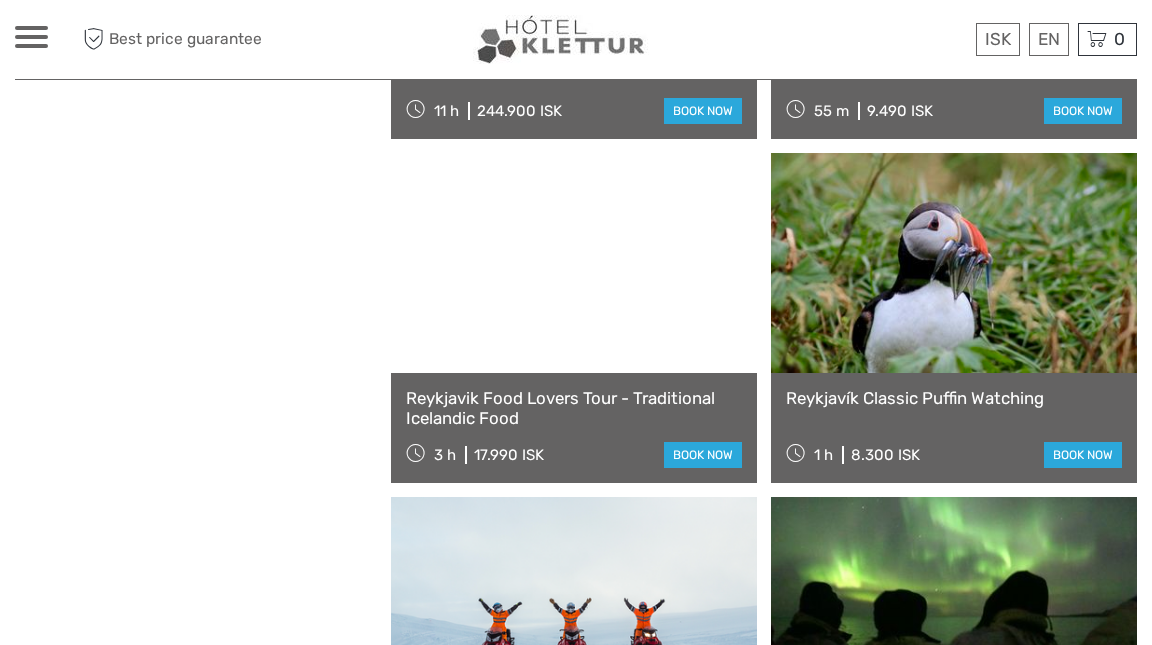 scroll, scrollTop: 7381, scrollLeft: 0, axis: vertical 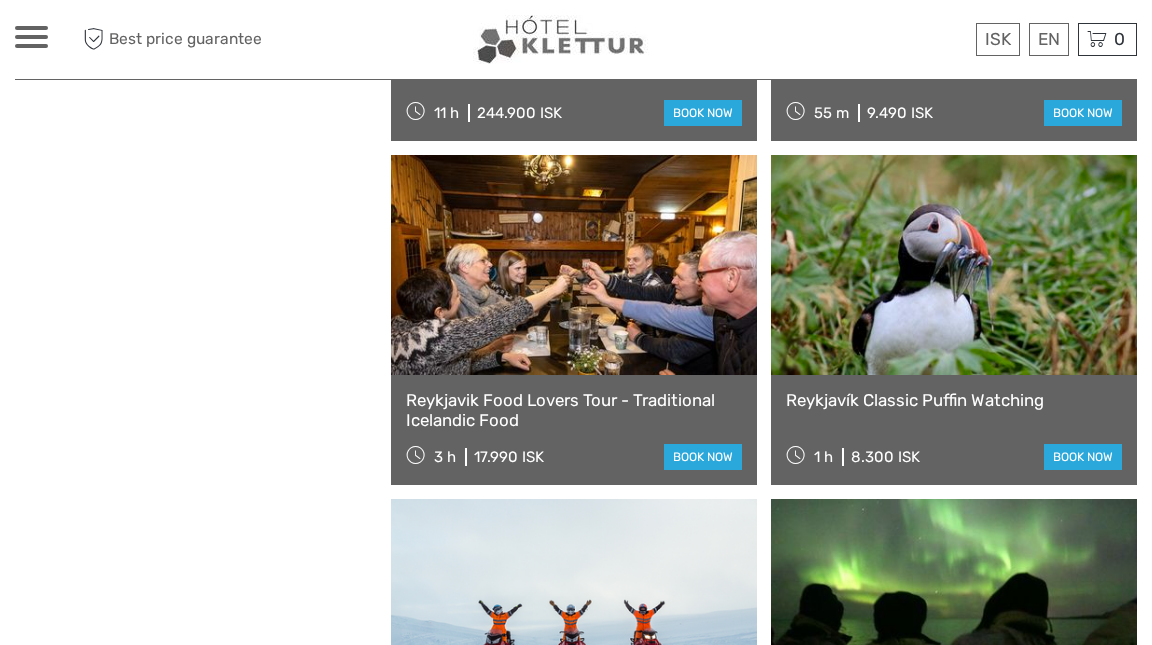 click at bounding box center (574, 265) 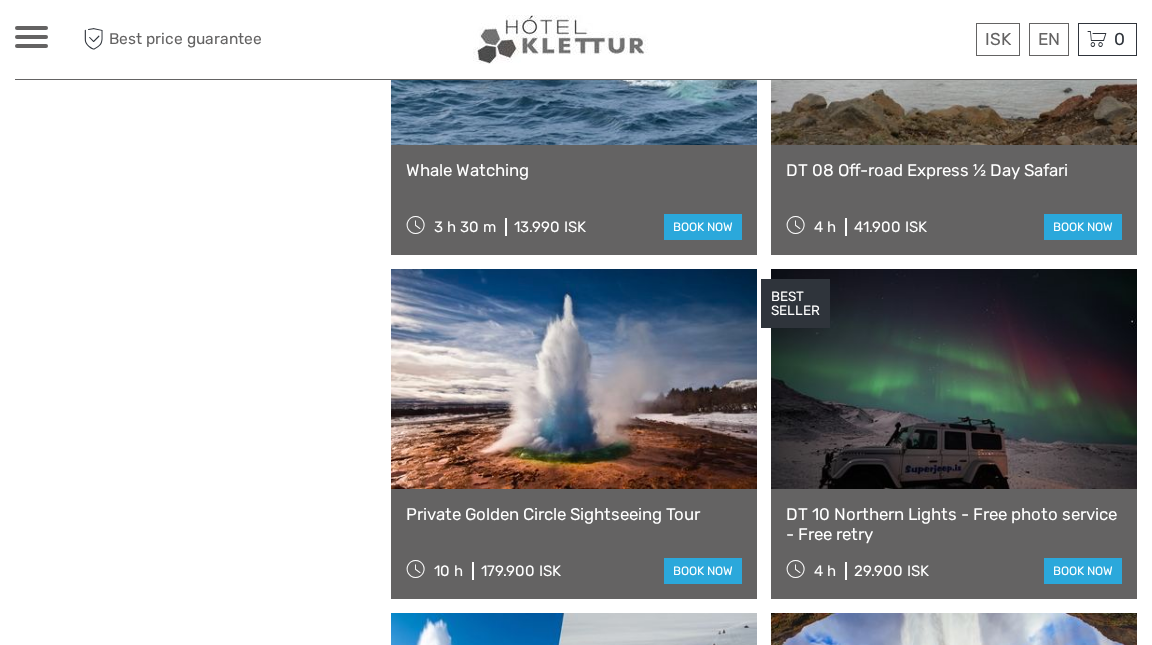 scroll, scrollTop: 8644, scrollLeft: 0, axis: vertical 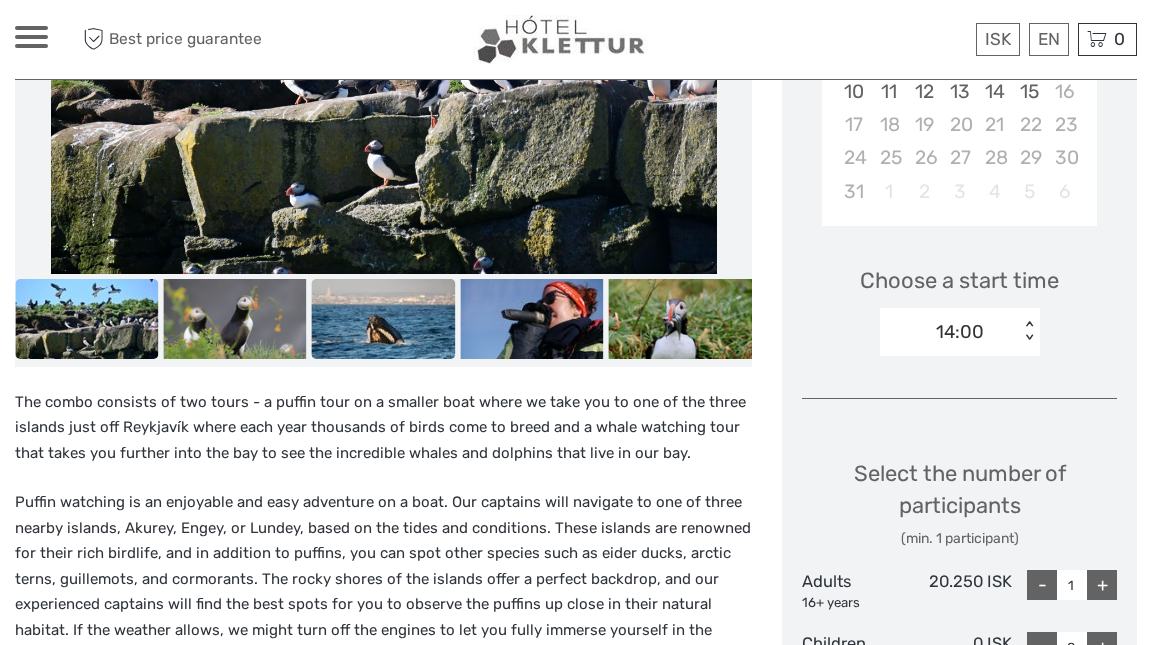 click at bounding box center (383, 319) 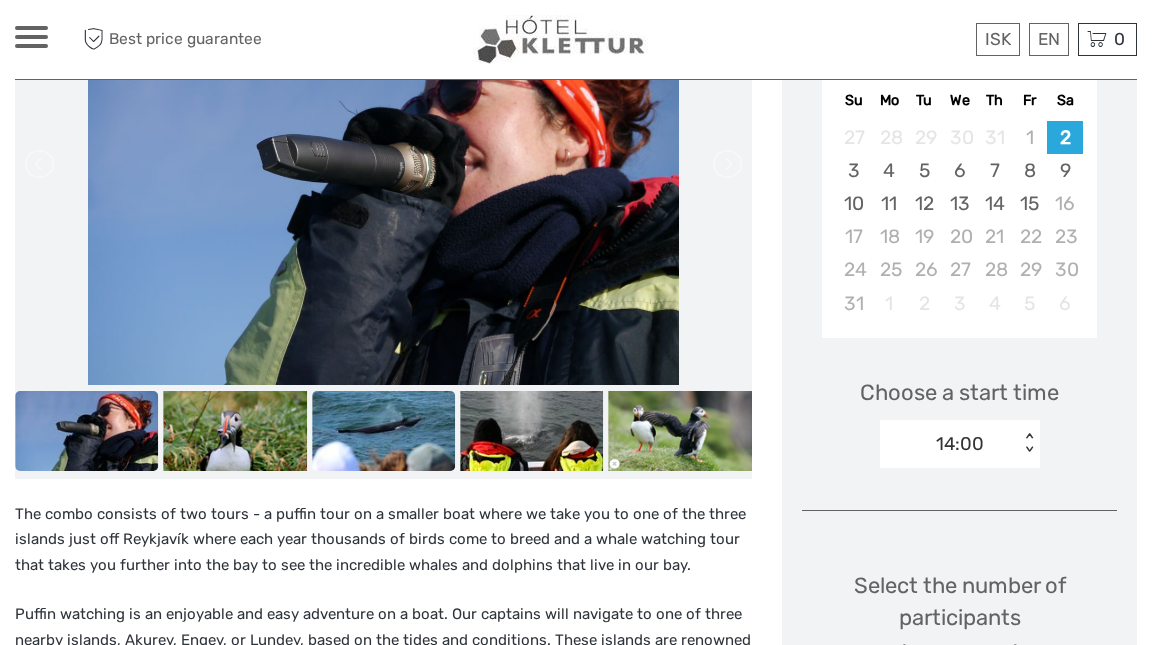 scroll, scrollTop: 368, scrollLeft: 0, axis: vertical 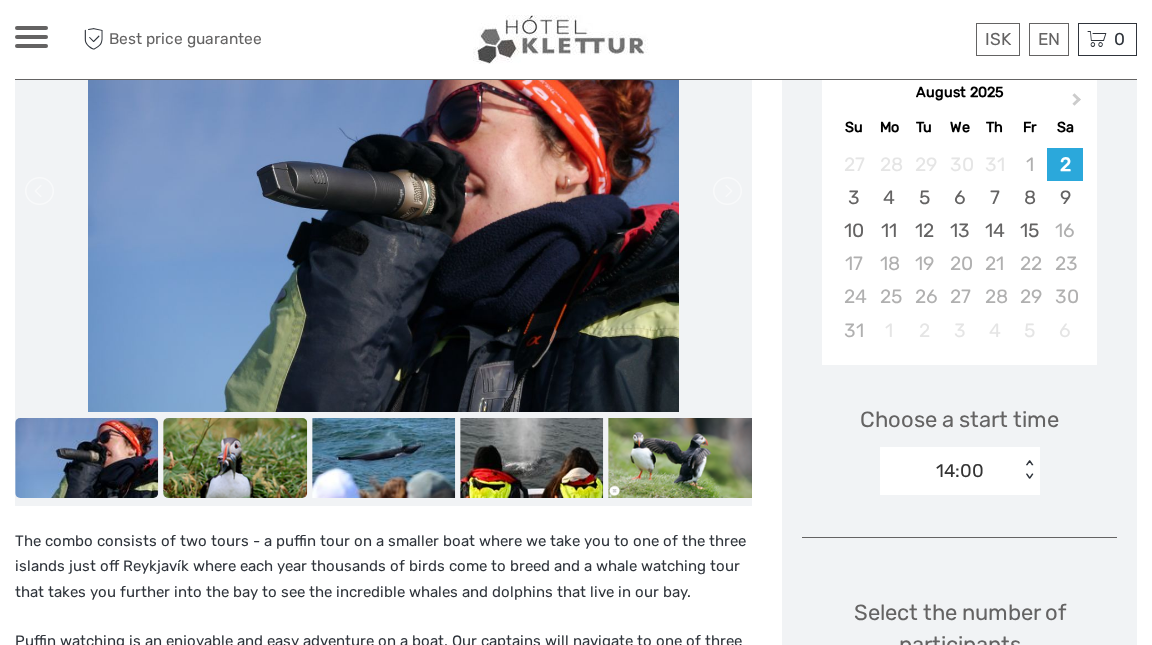 click at bounding box center [234, 458] 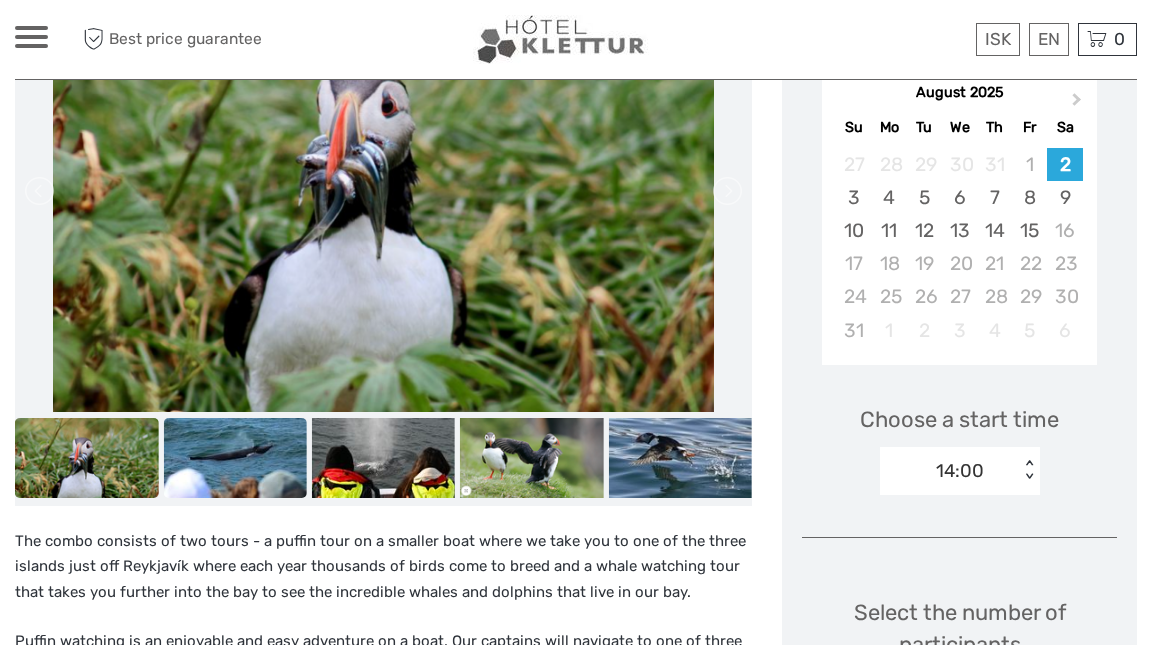 click at bounding box center (234, 458) 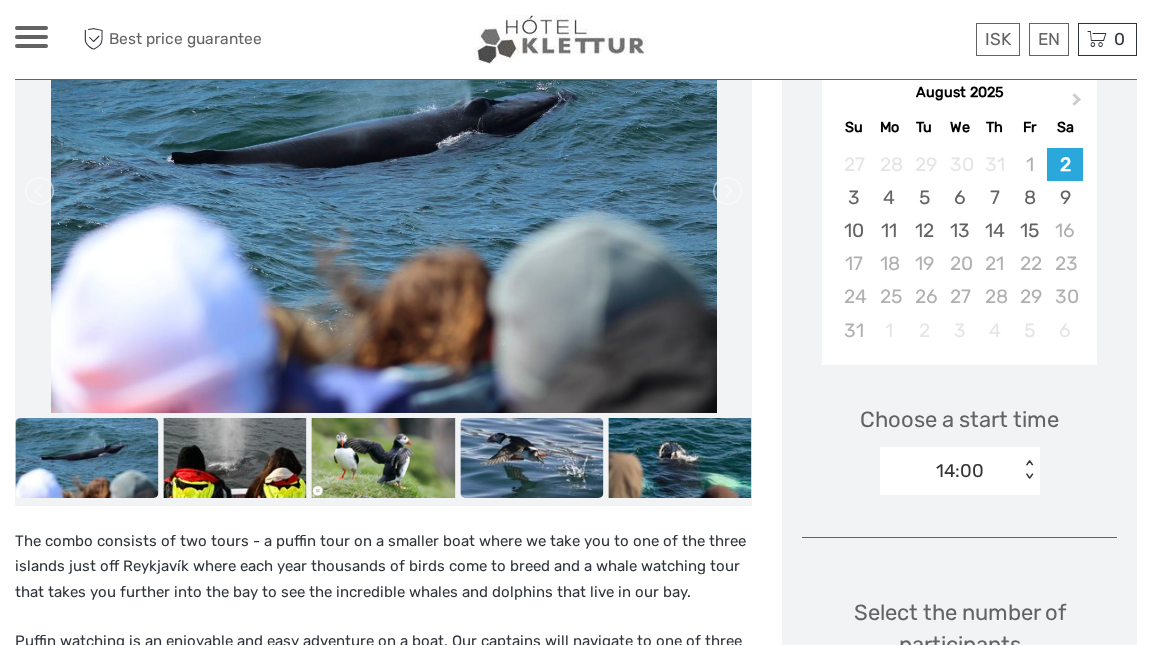 click at bounding box center [531, 458] 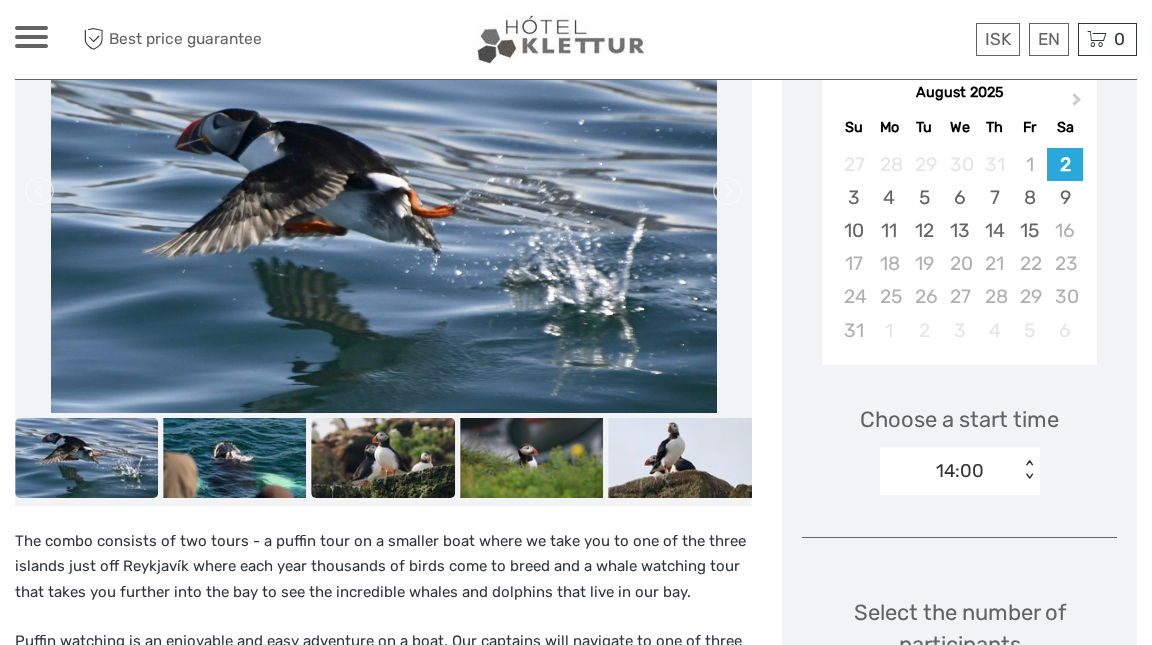 click at bounding box center [383, 458] 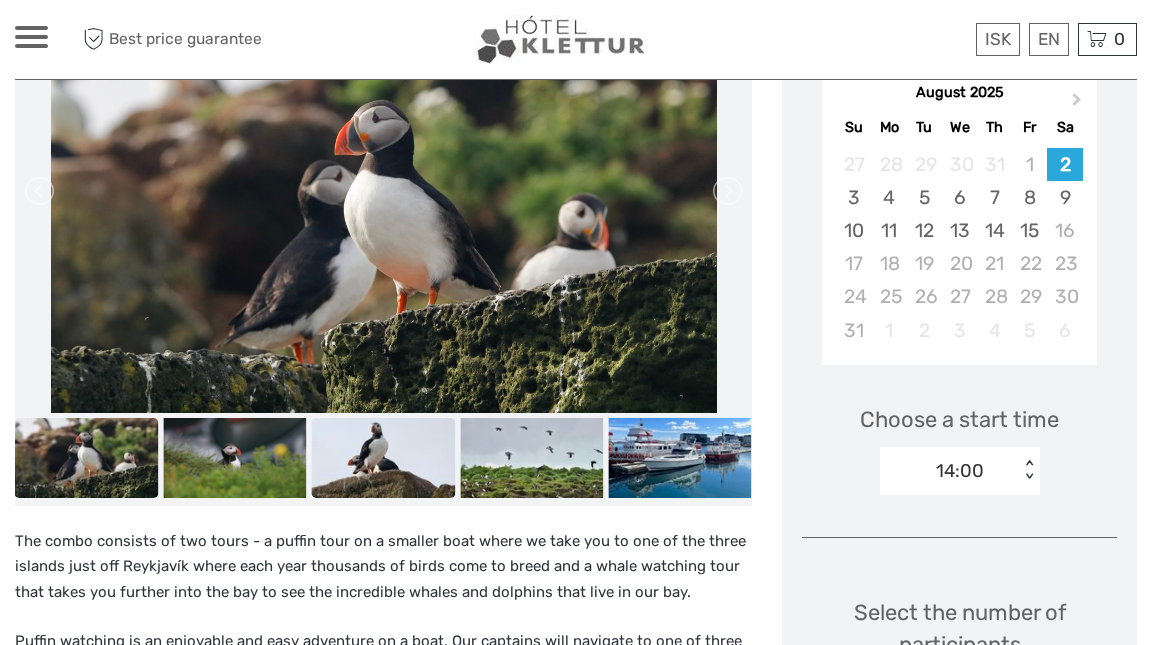 click at bounding box center [383, 458] 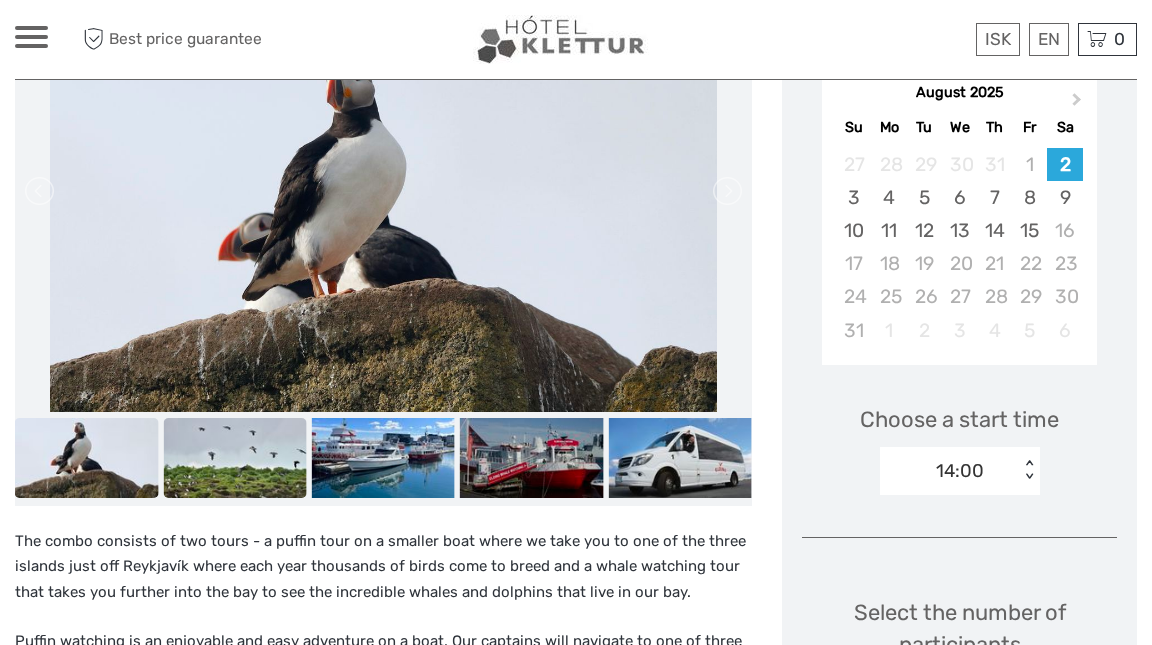 click at bounding box center [234, 458] 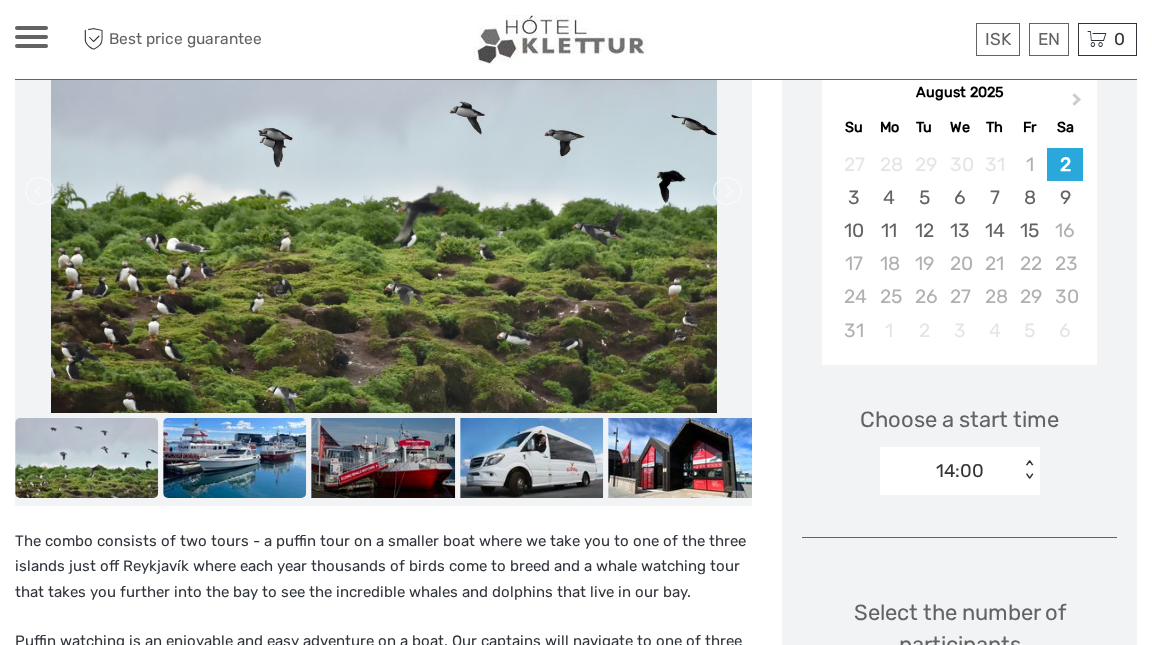 click at bounding box center (234, 458) 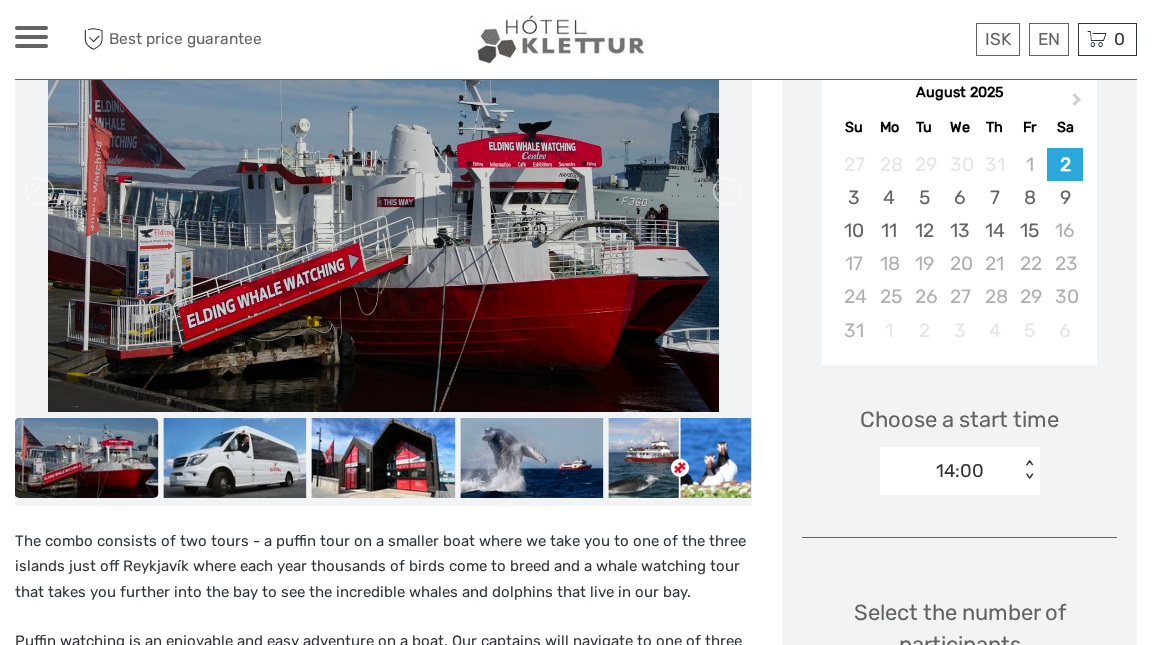 click at bounding box center [86, 458] 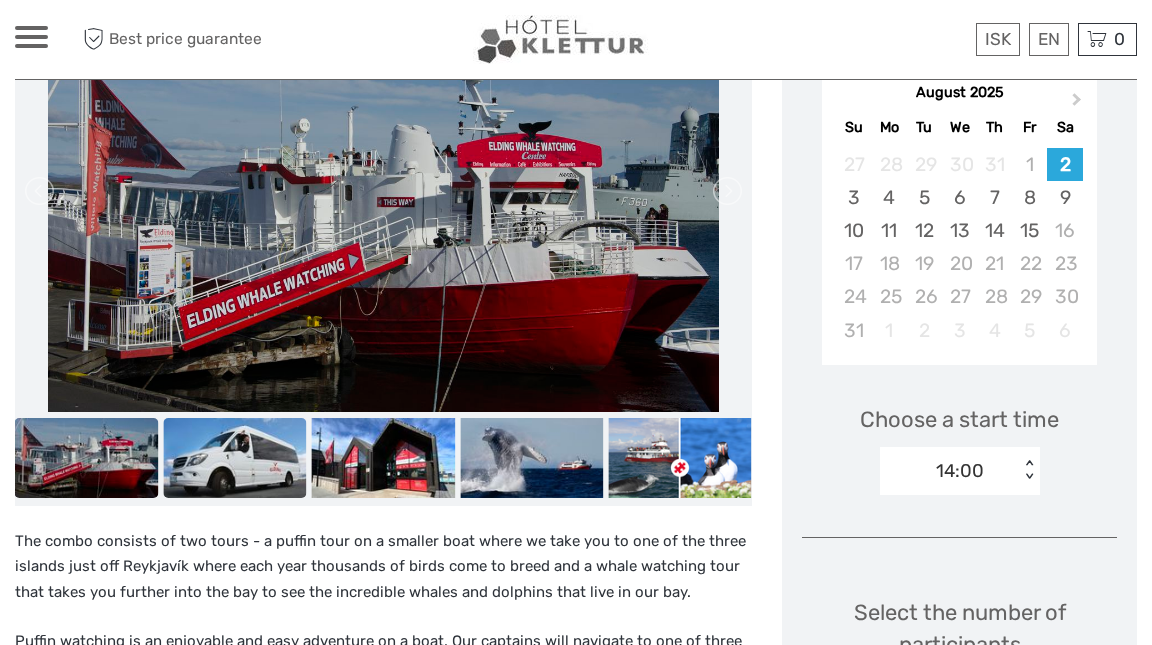 click at bounding box center (234, 458) 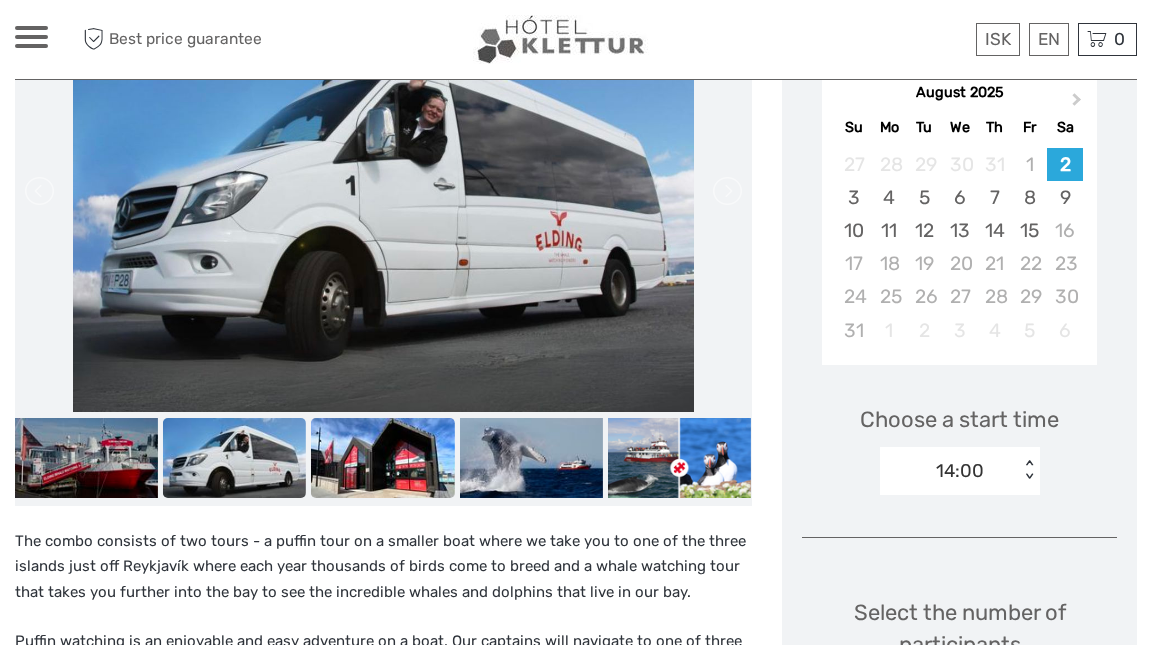click at bounding box center [382, 458] 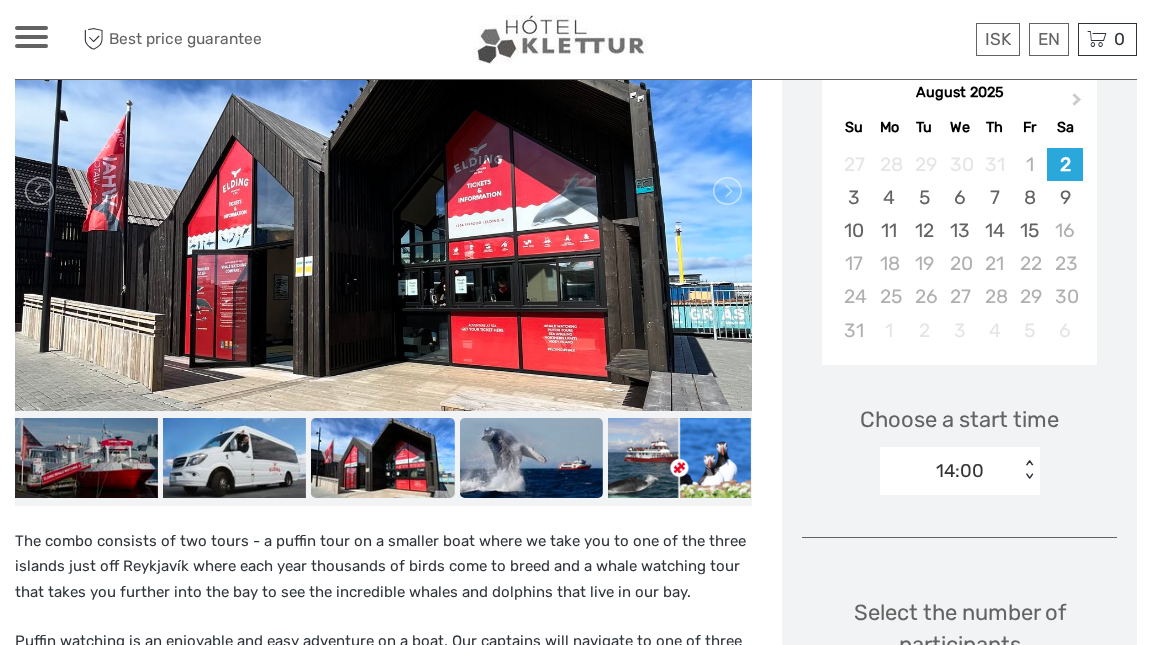 click at bounding box center [530, 458] 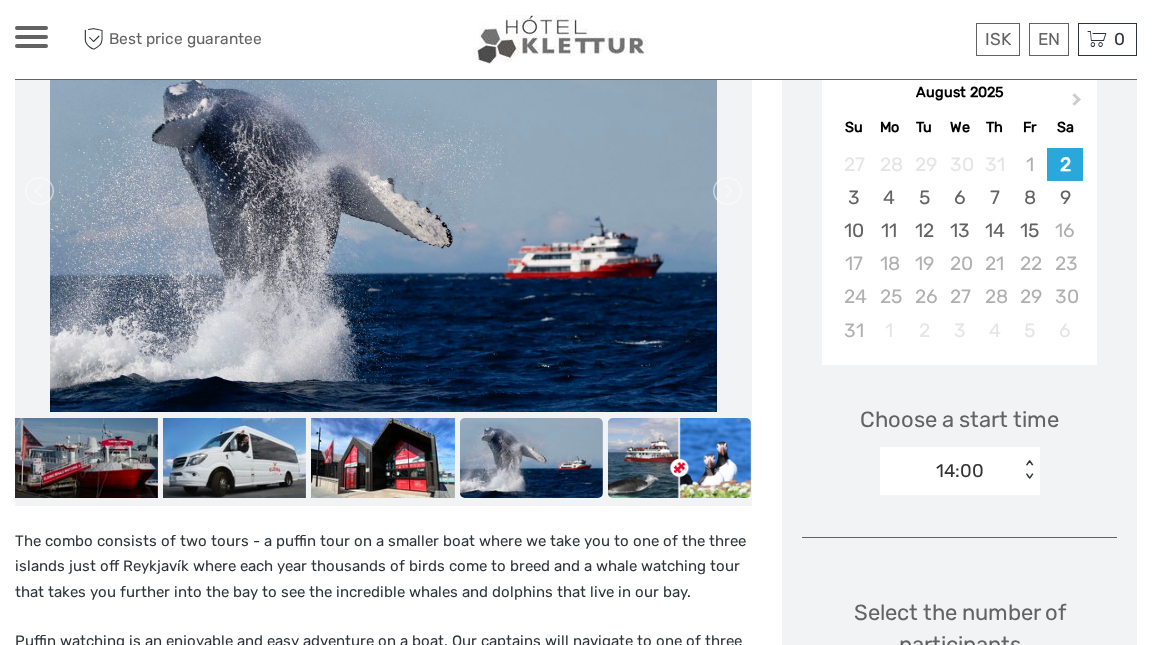click at bounding box center (679, 458) 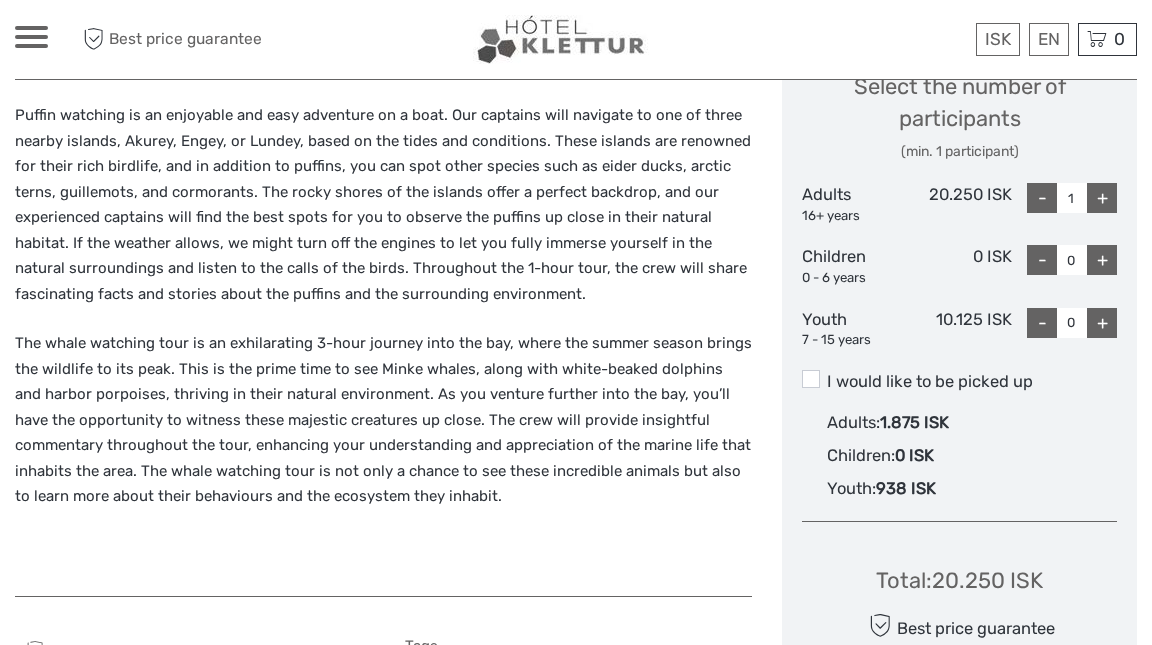 scroll, scrollTop: 896, scrollLeft: 0, axis: vertical 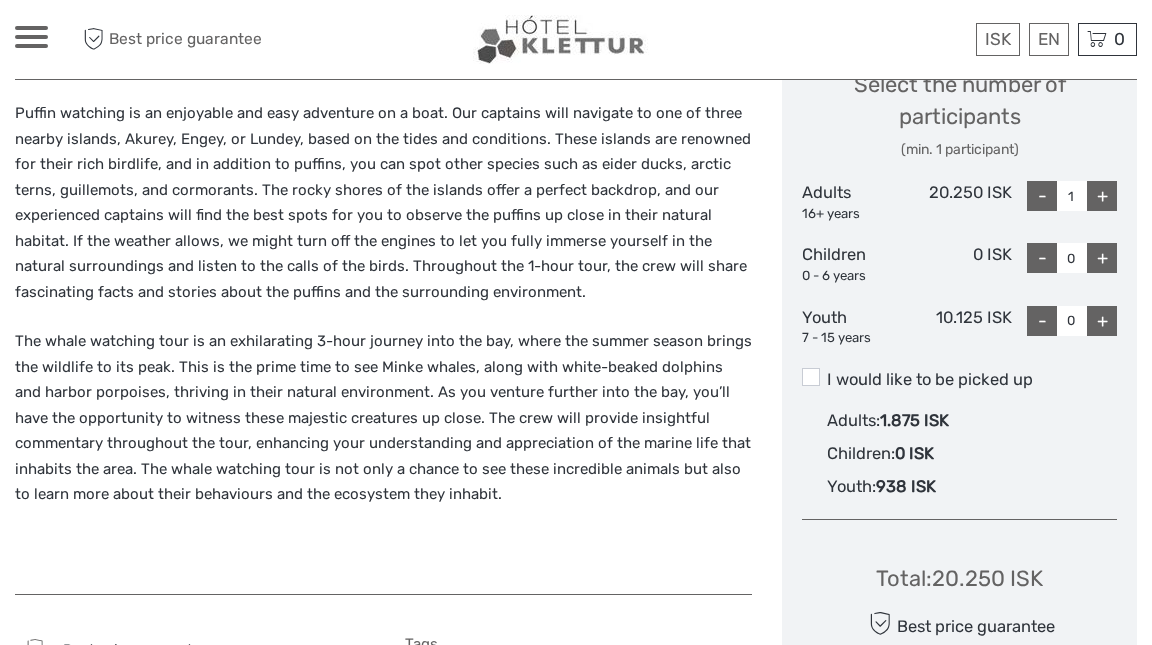 click on "+" at bounding box center [1102, 196] 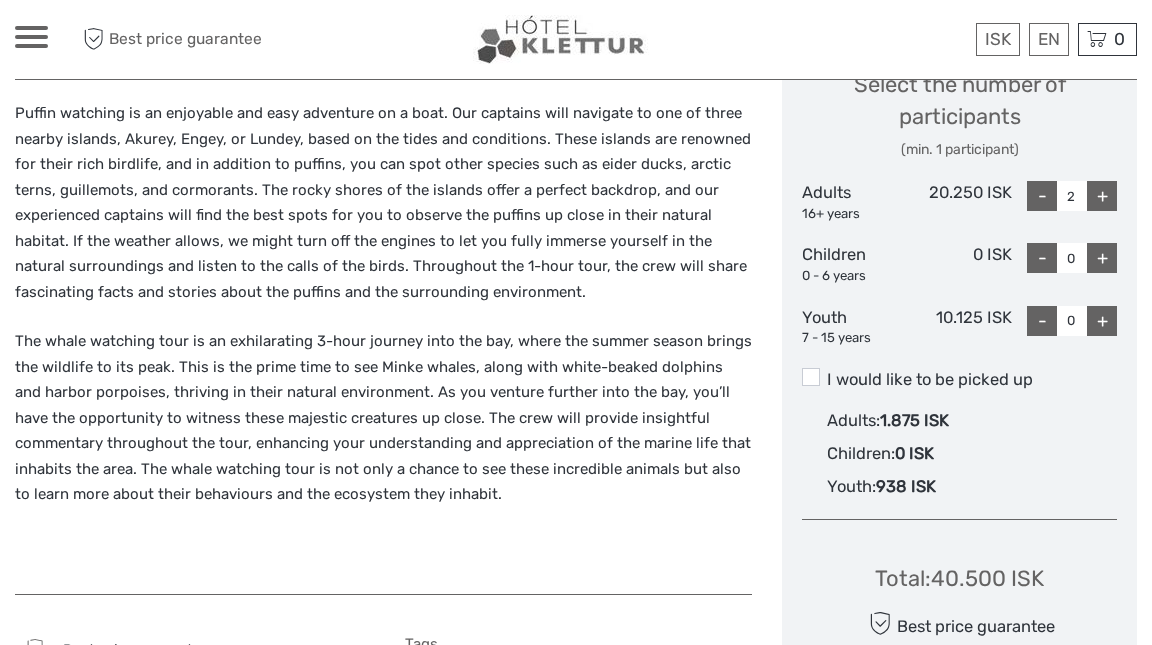click on "+" at bounding box center [1102, 196] 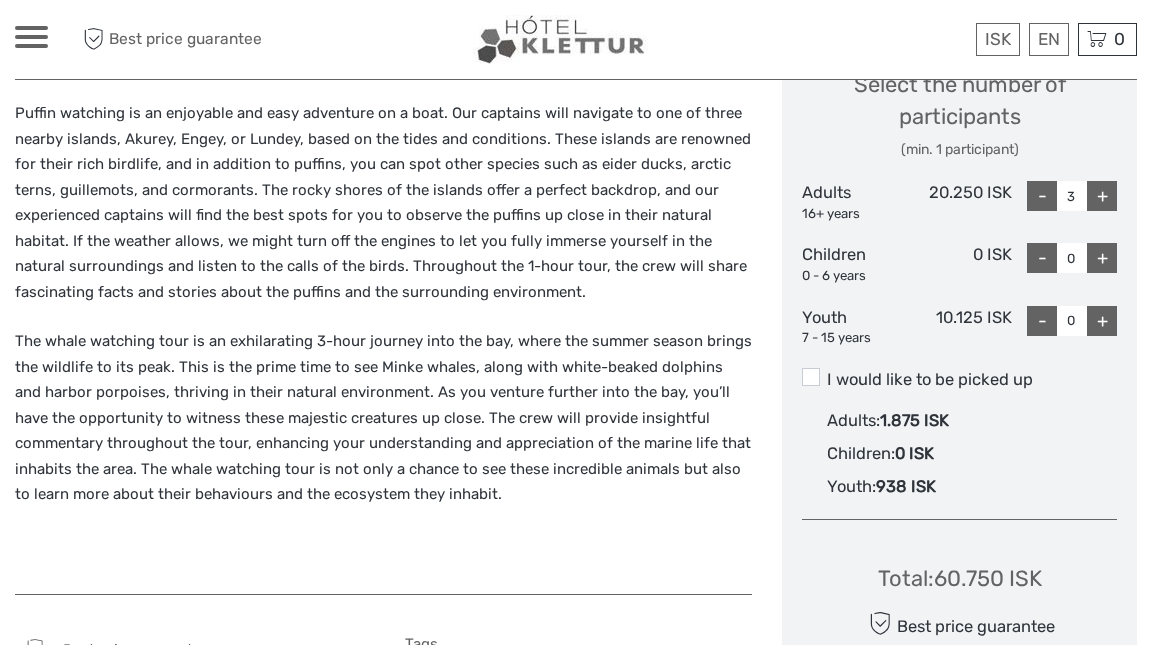 click on "-" at bounding box center [1042, 196] 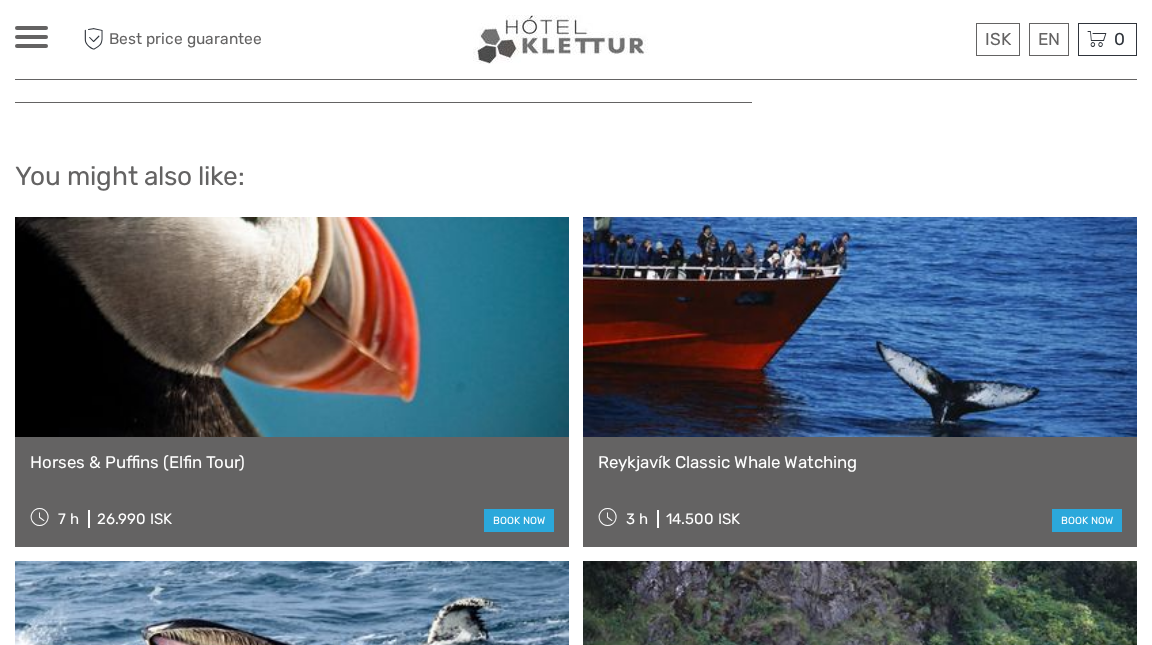 scroll, scrollTop: 2632, scrollLeft: 0, axis: vertical 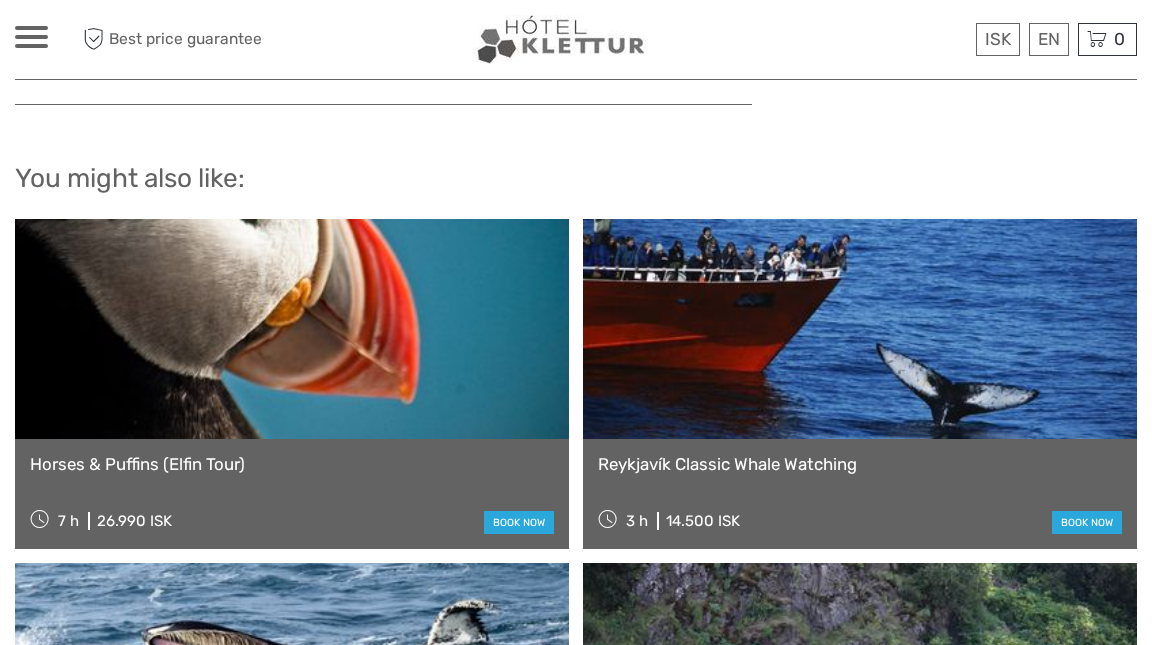 click at bounding box center [292, 329] 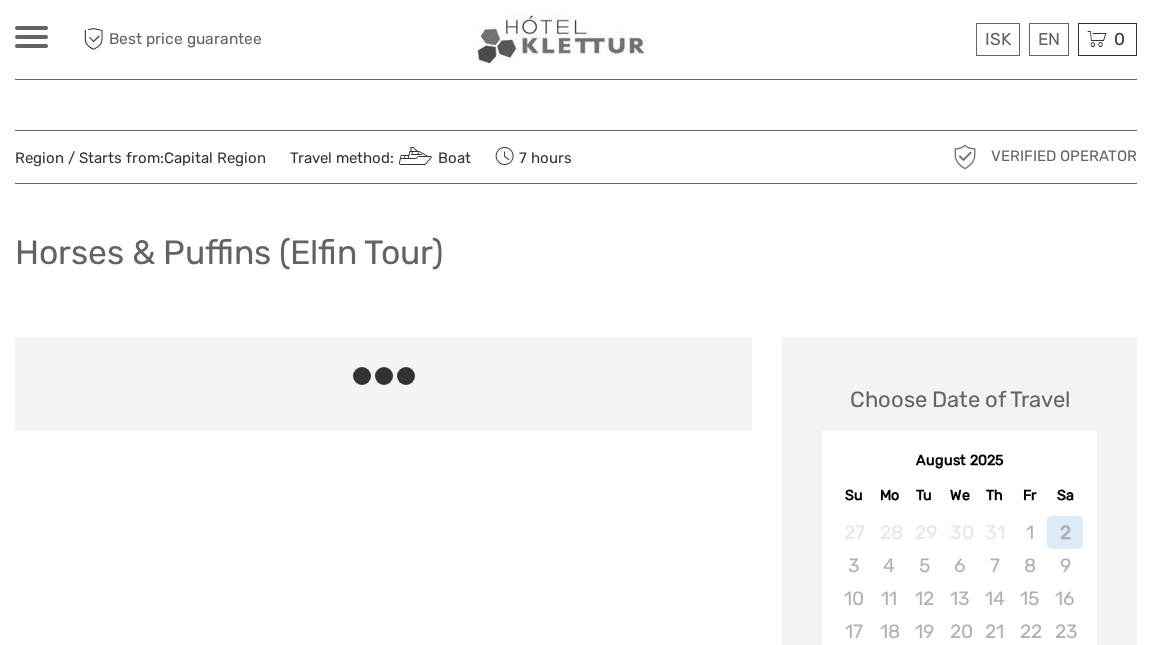 scroll, scrollTop: 0, scrollLeft: 0, axis: both 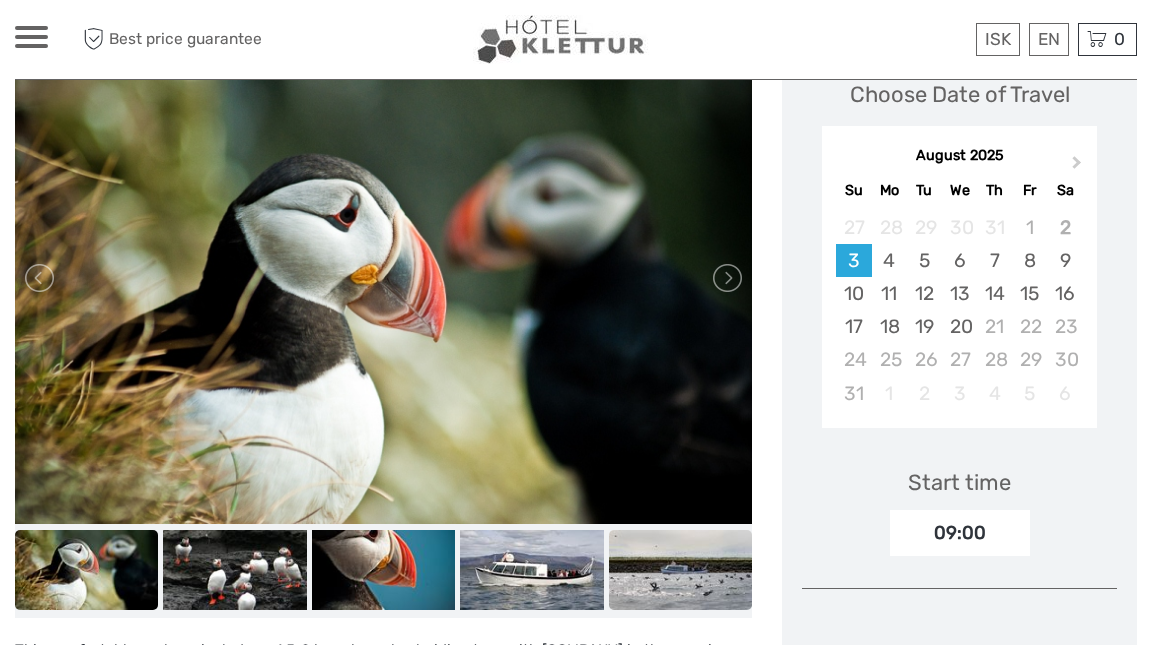 click at bounding box center [680, 570] 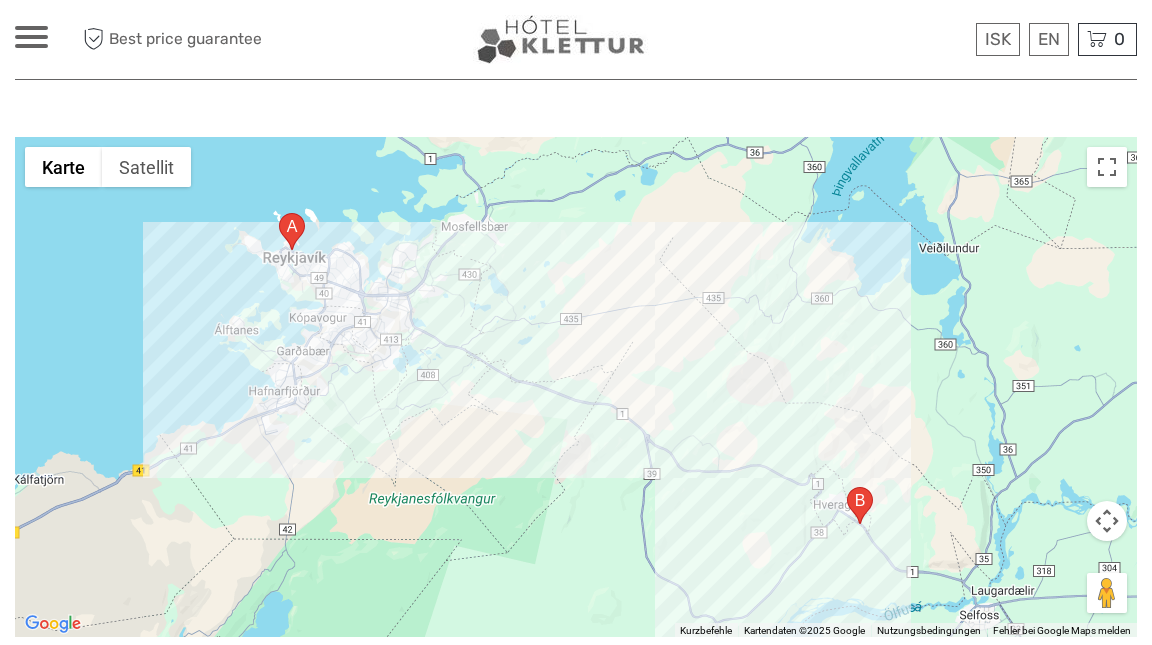 scroll, scrollTop: 2397, scrollLeft: 0, axis: vertical 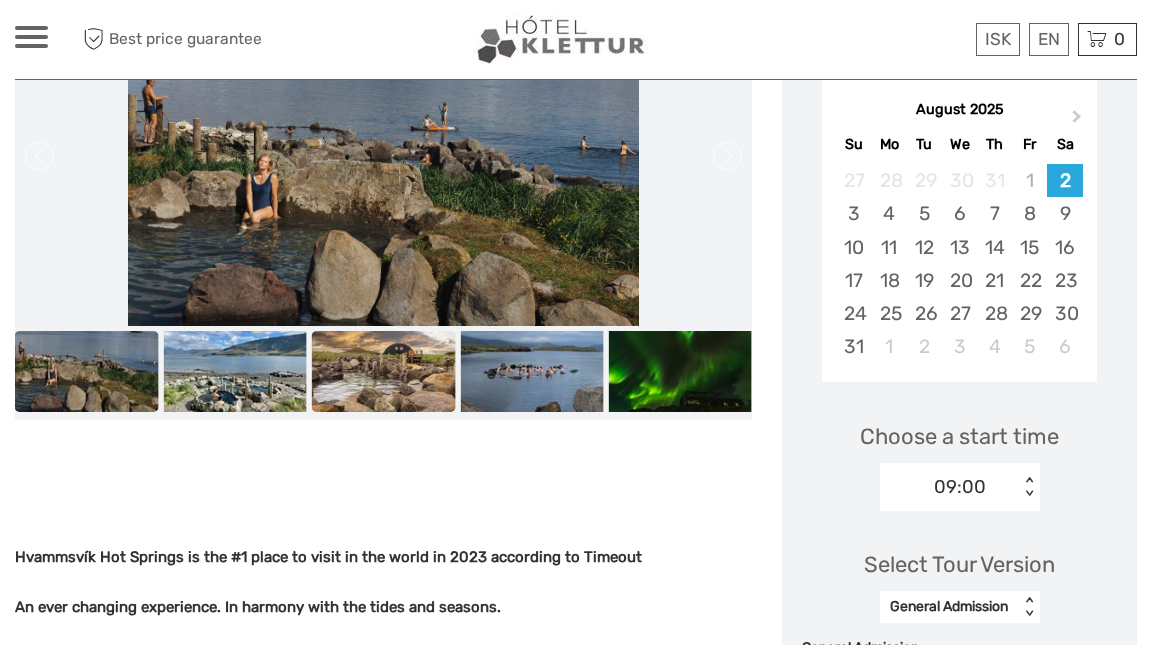 click at bounding box center (383, 371) 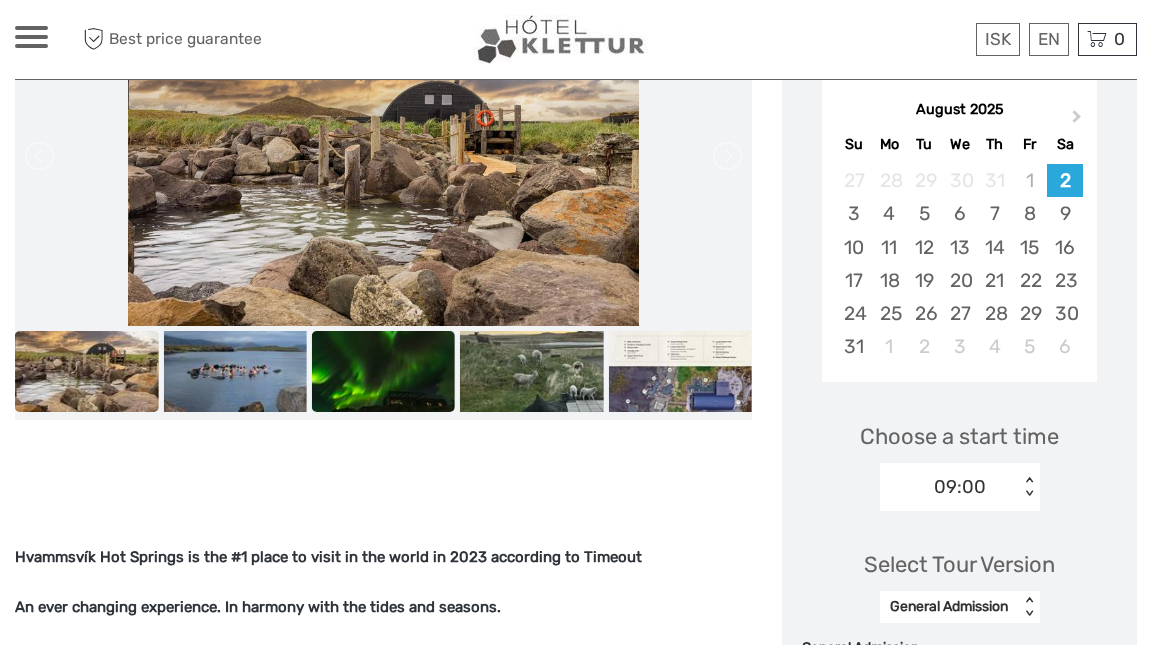 click at bounding box center (383, 371) 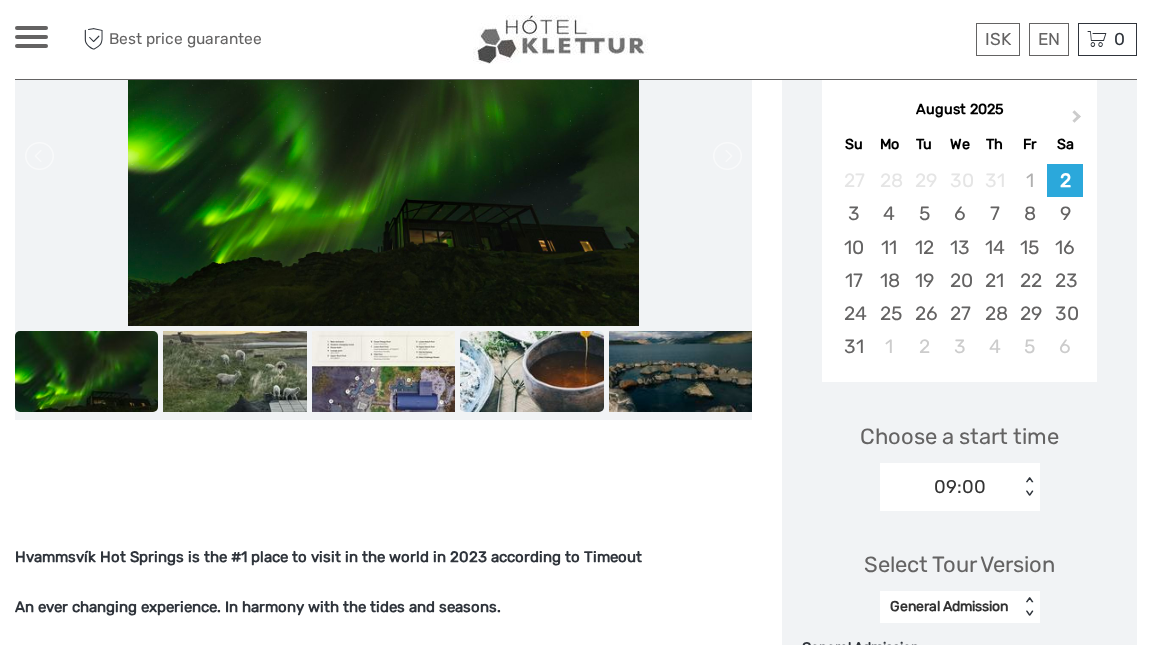 click at bounding box center (531, 371) 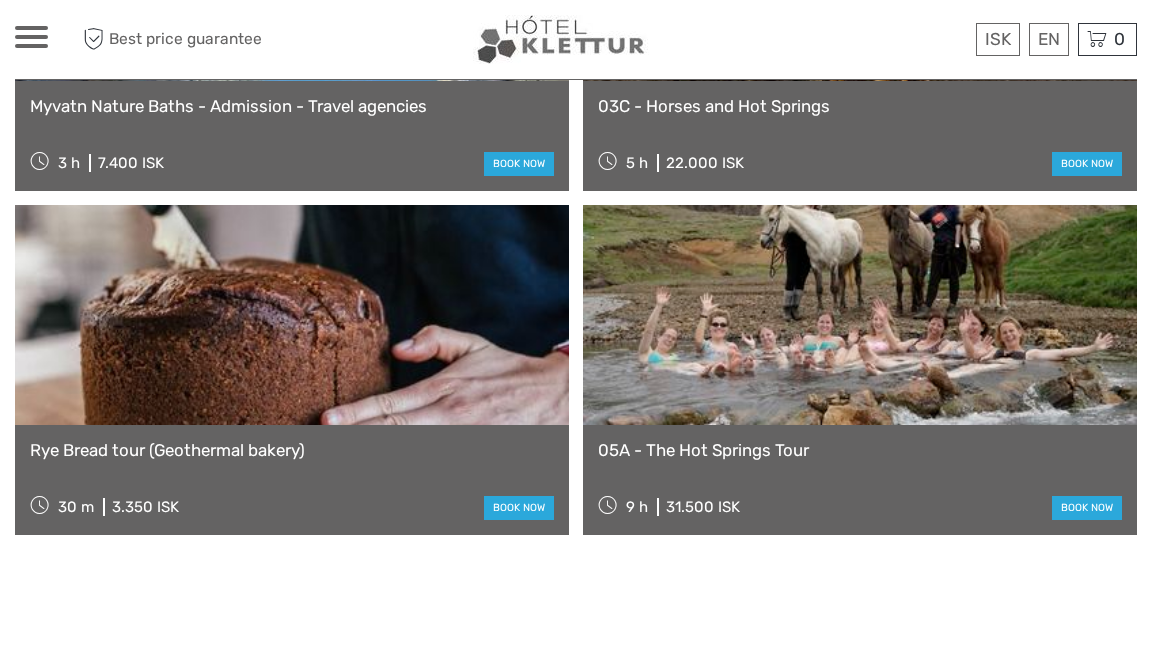 scroll, scrollTop: 2858, scrollLeft: 0, axis: vertical 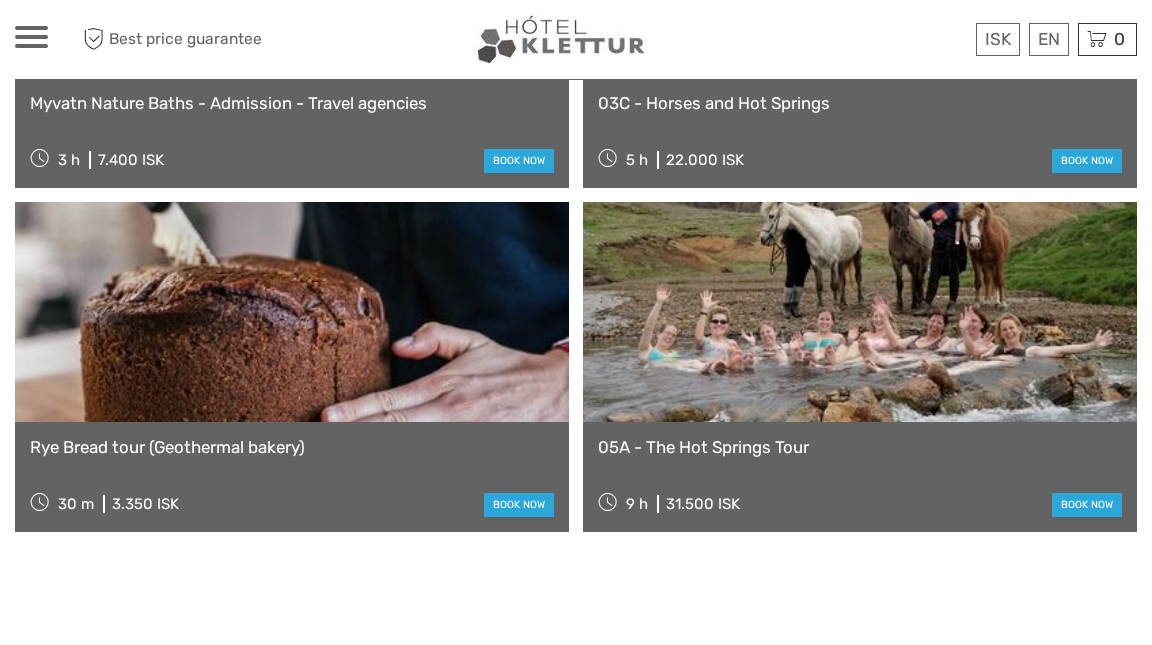 click at bounding box center (292, 312) 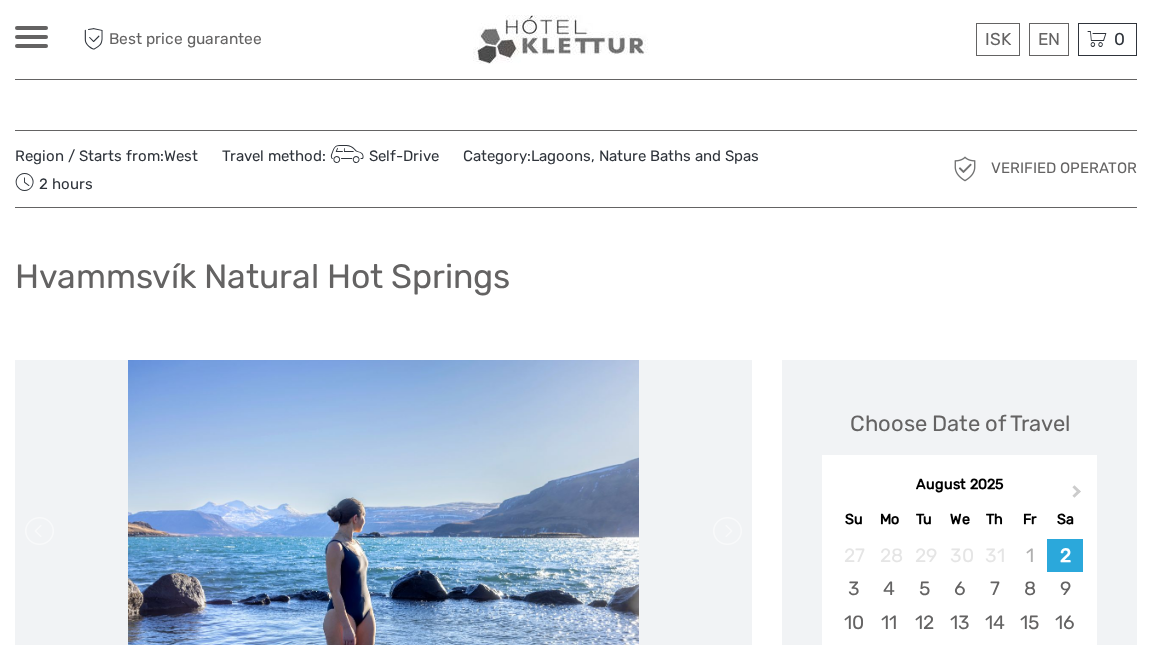 scroll, scrollTop: 0, scrollLeft: 0, axis: both 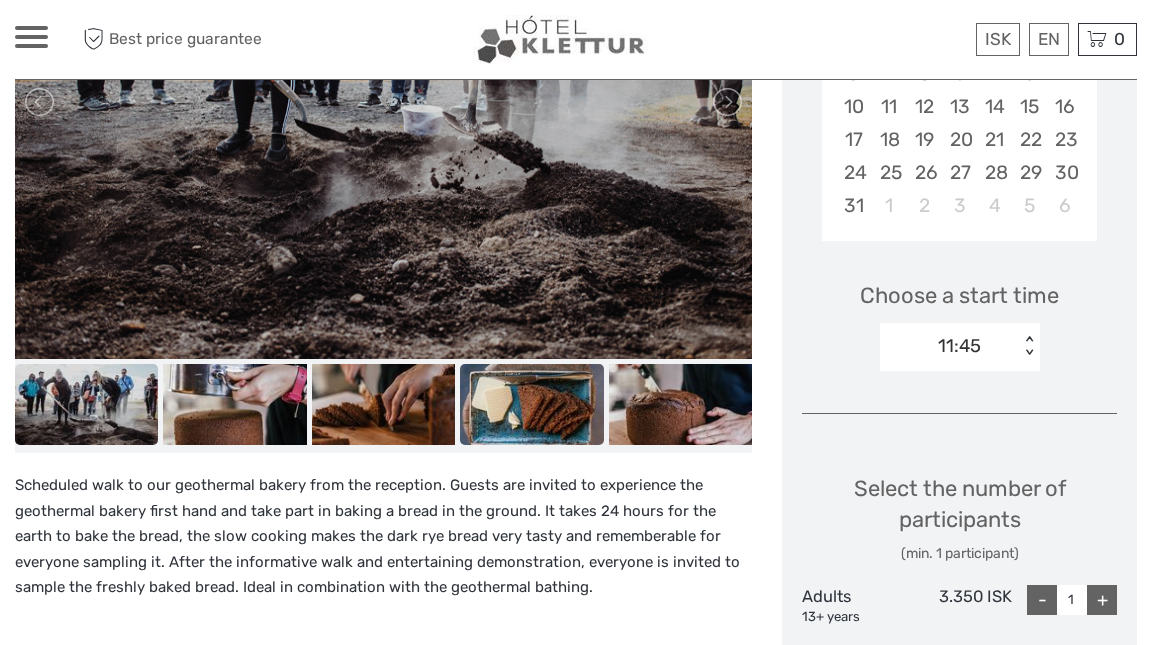 click at bounding box center (531, 404) 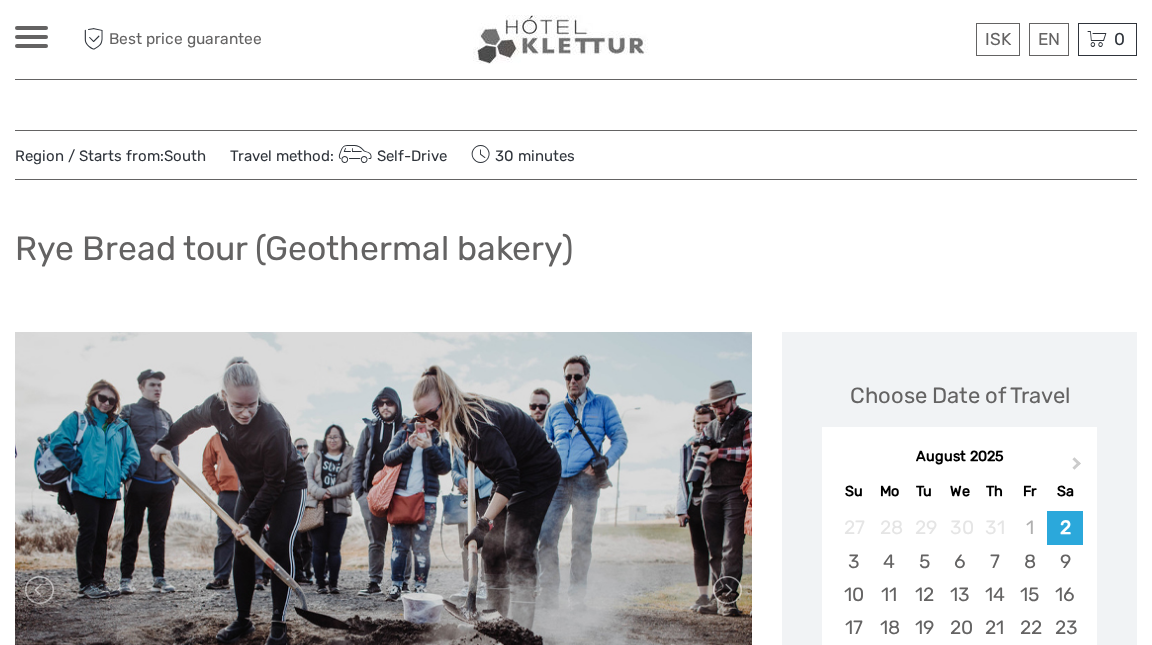 scroll, scrollTop: 0, scrollLeft: 0, axis: both 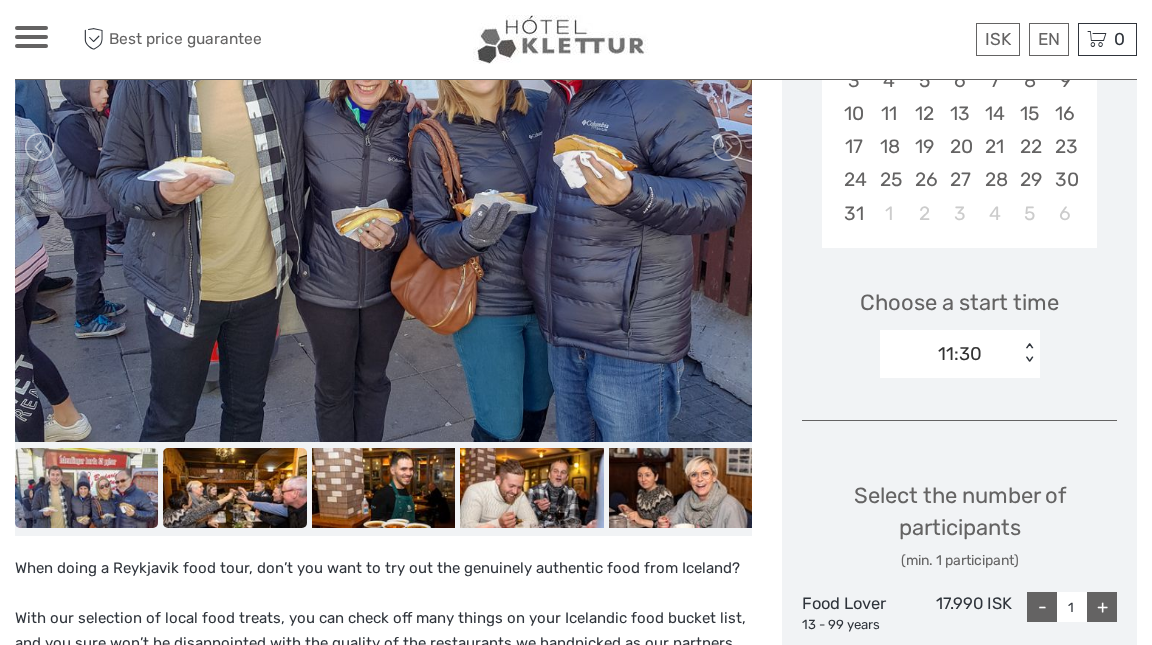 click at bounding box center [234, 488] 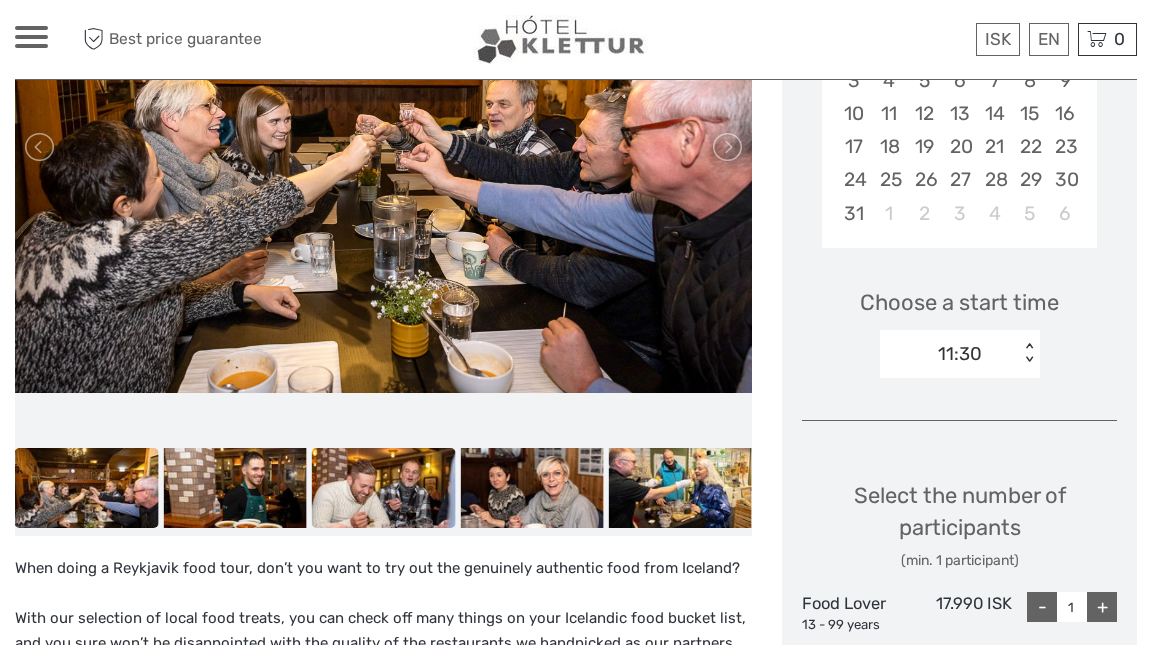 click at bounding box center (383, 488) 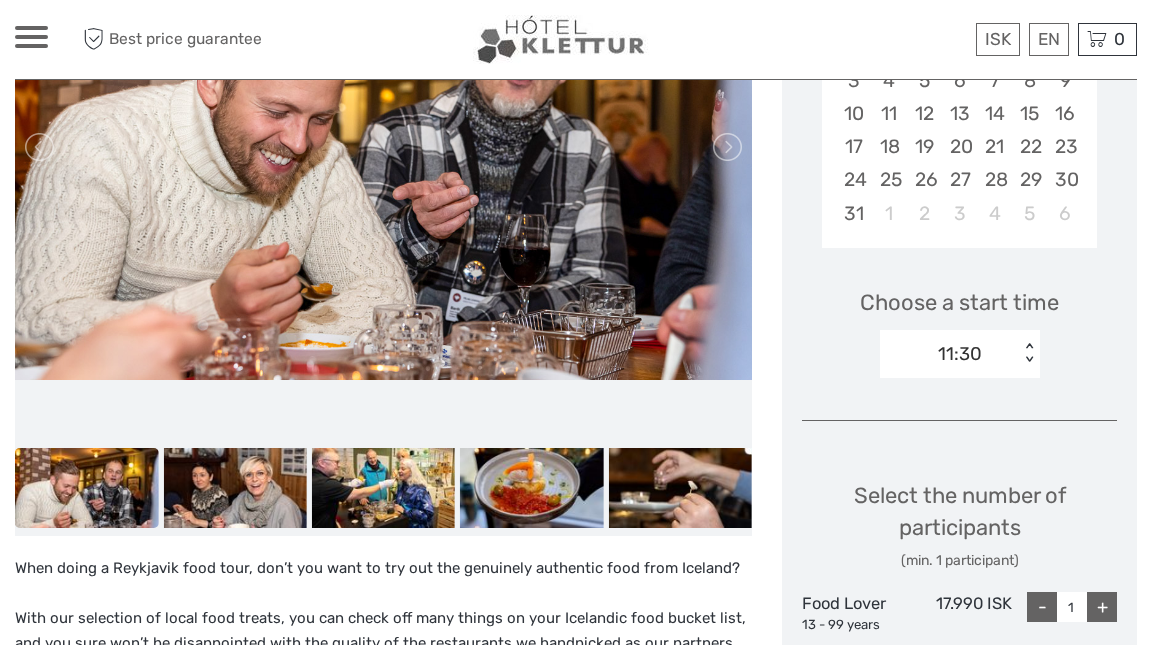 click at bounding box center (86, 488) 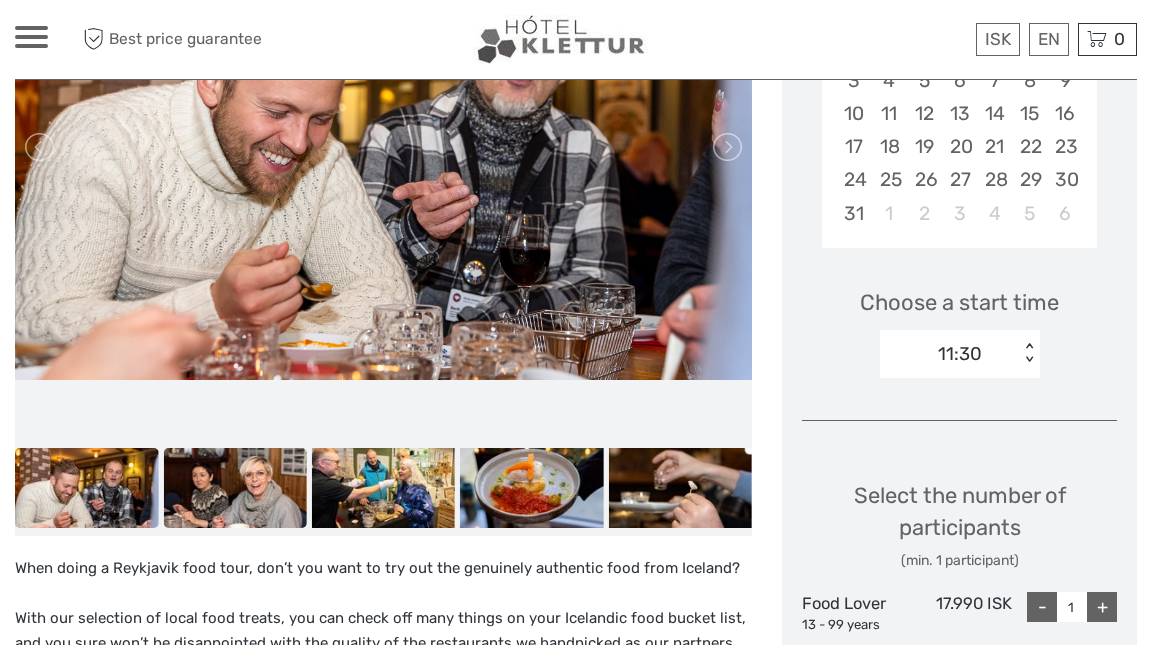 click at bounding box center (234, 488) 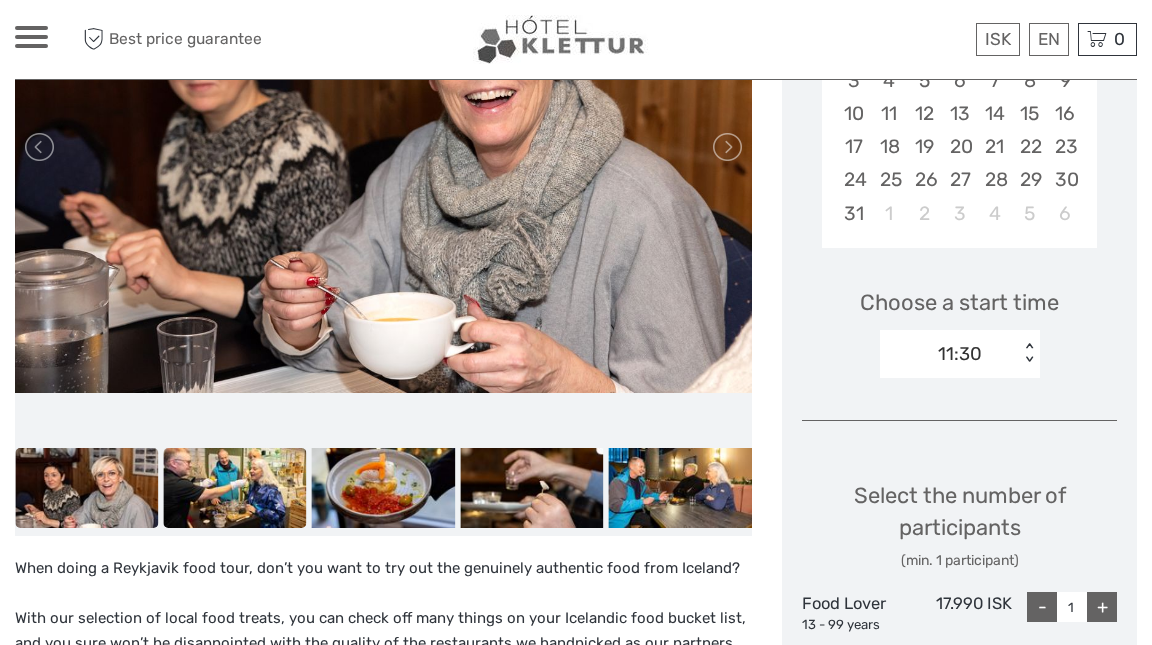 click at bounding box center [234, 488] 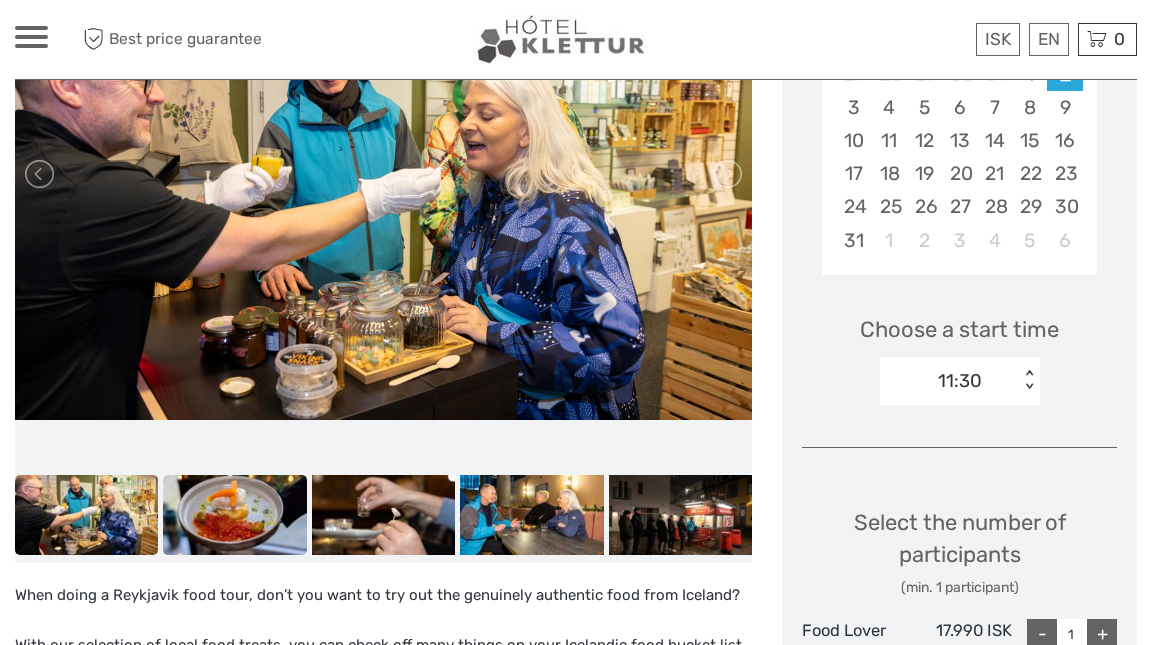 scroll, scrollTop: 439, scrollLeft: 0, axis: vertical 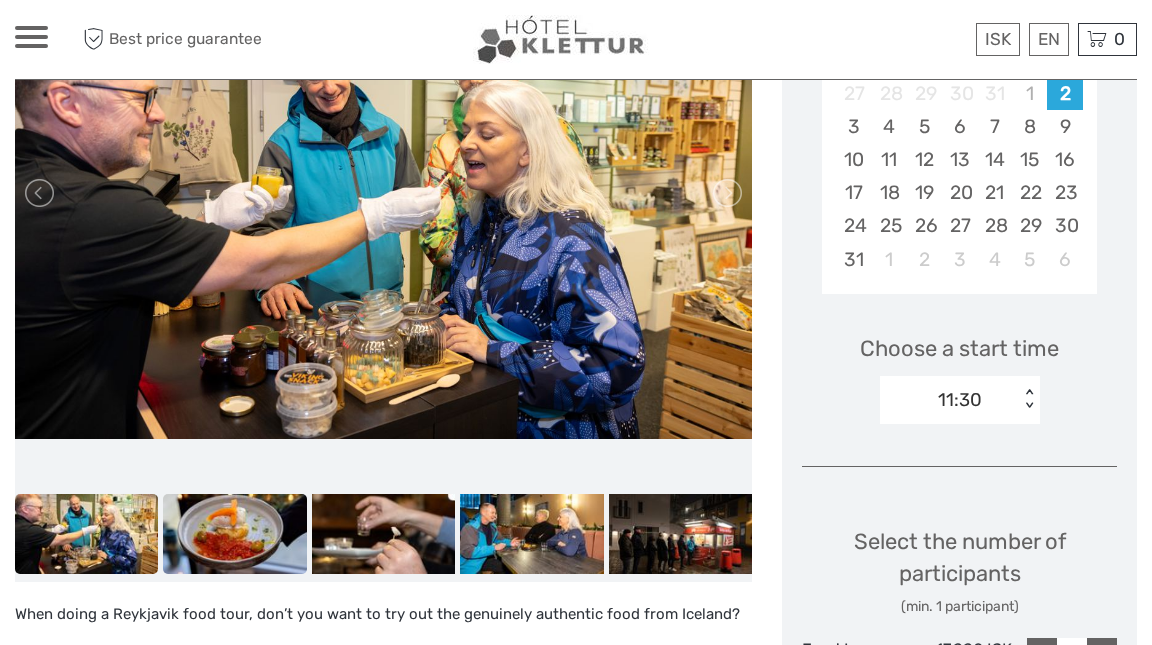 click at bounding box center (234, 534) 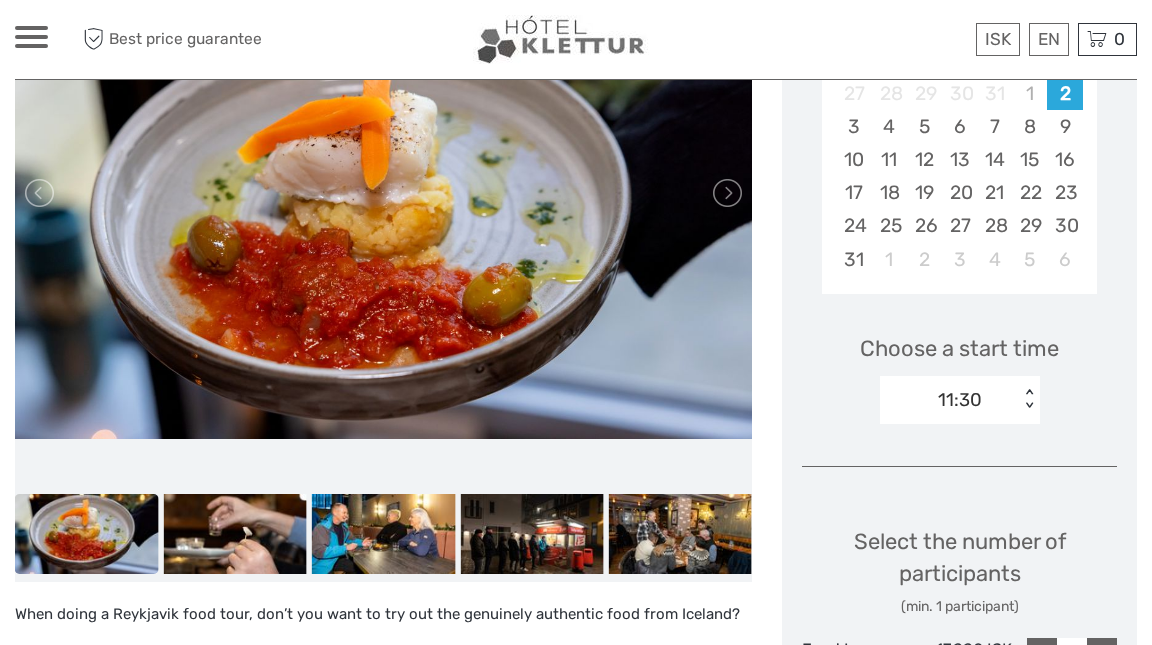 click at bounding box center [234, 534] 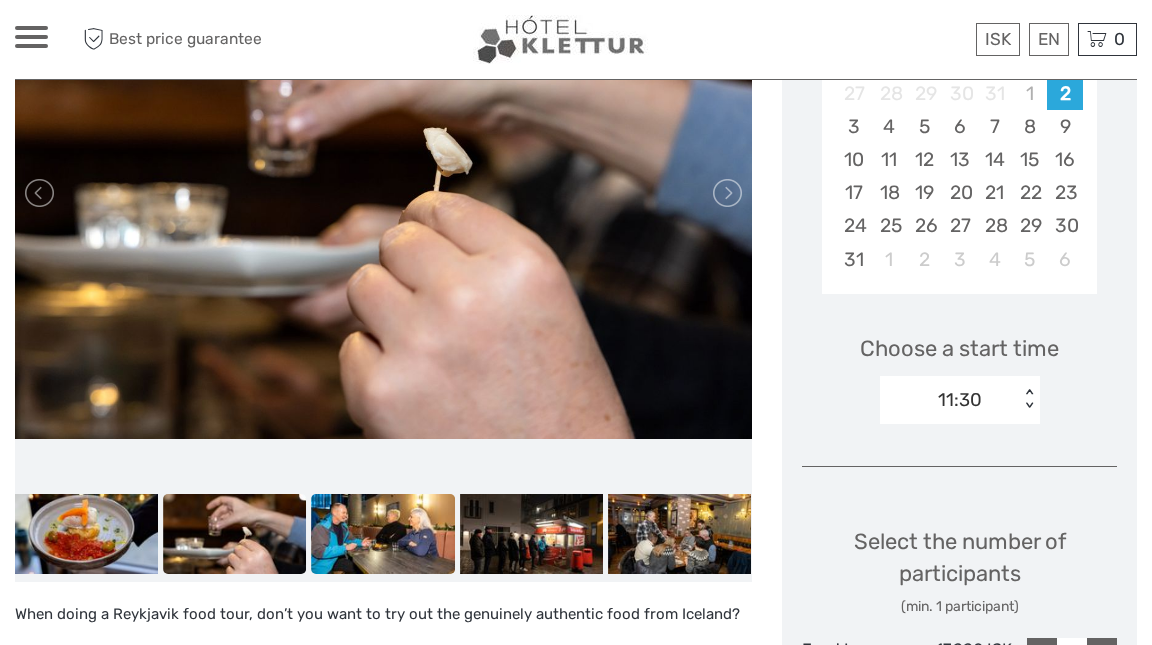 click at bounding box center [382, 534] 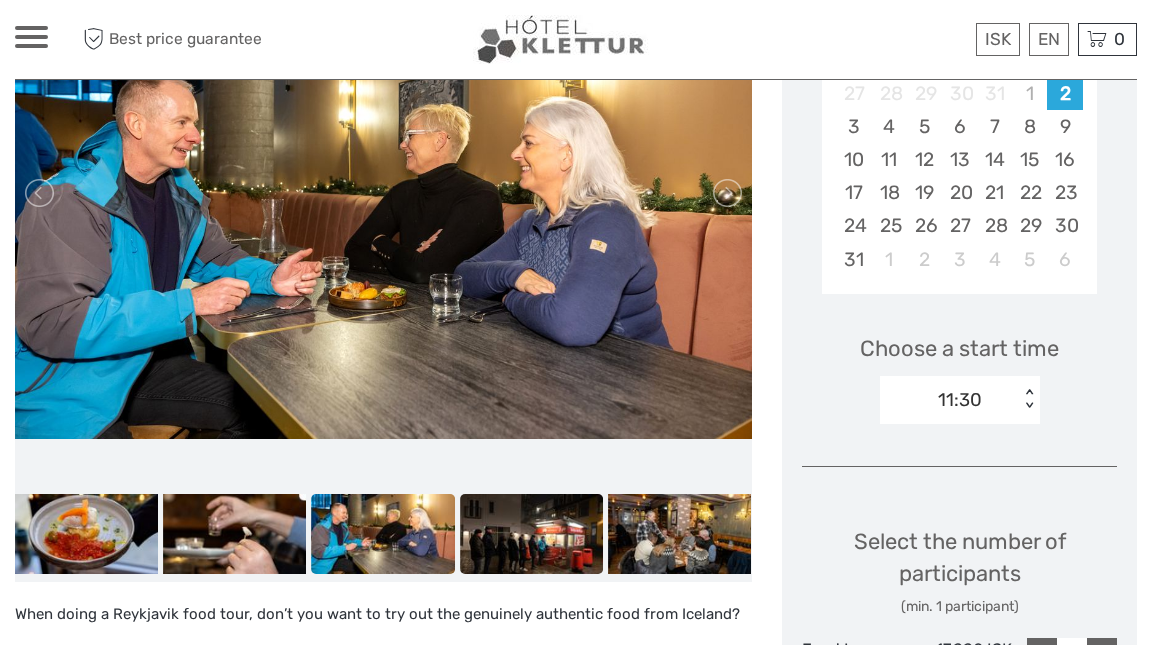 click at bounding box center (531, 534) 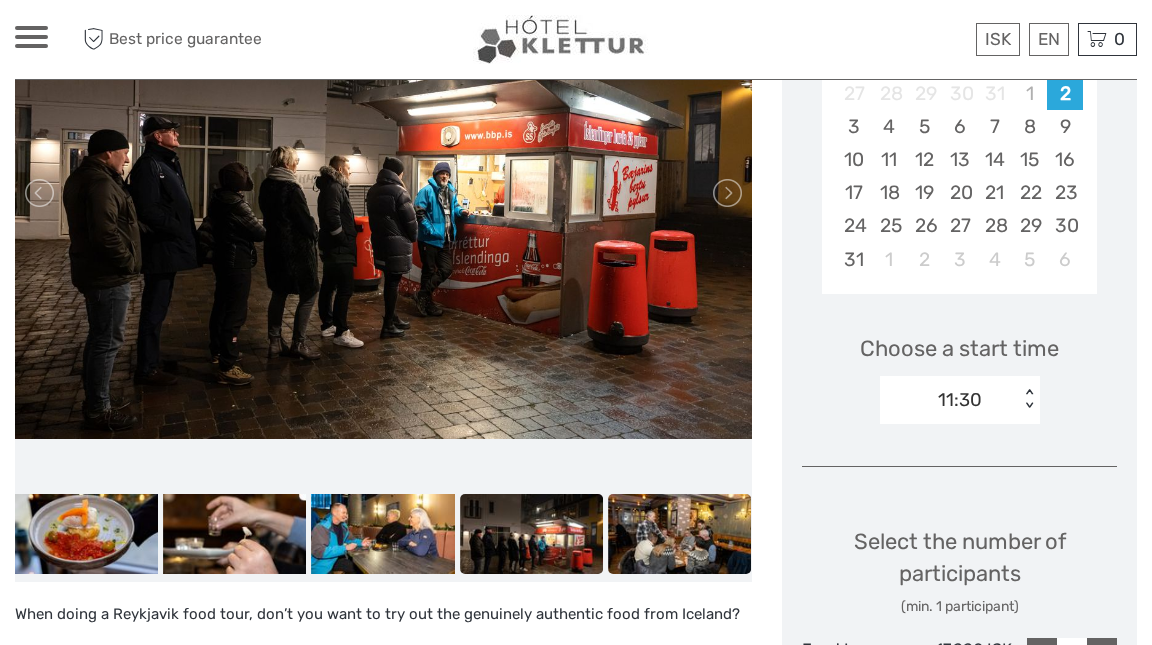 click at bounding box center [679, 534] 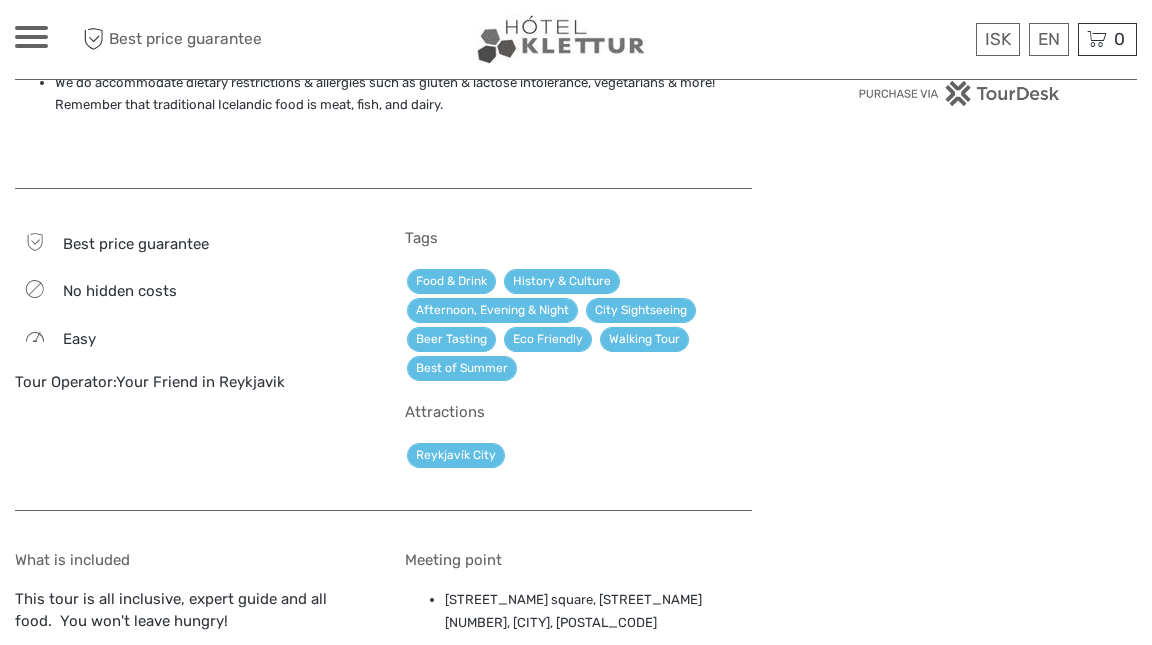 scroll, scrollTop: 1482, scrollLeft: 0, axis: vertical 